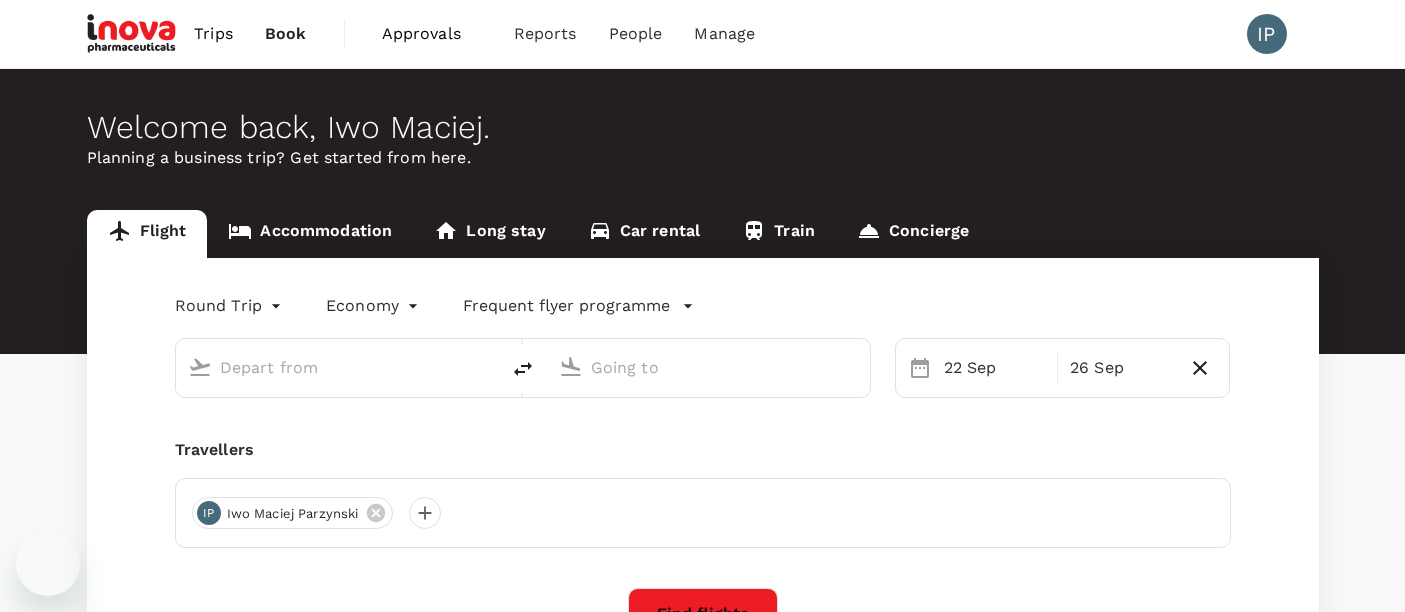 scroll, scrollTop: 50, scrollLeft: 0, axis: vertical 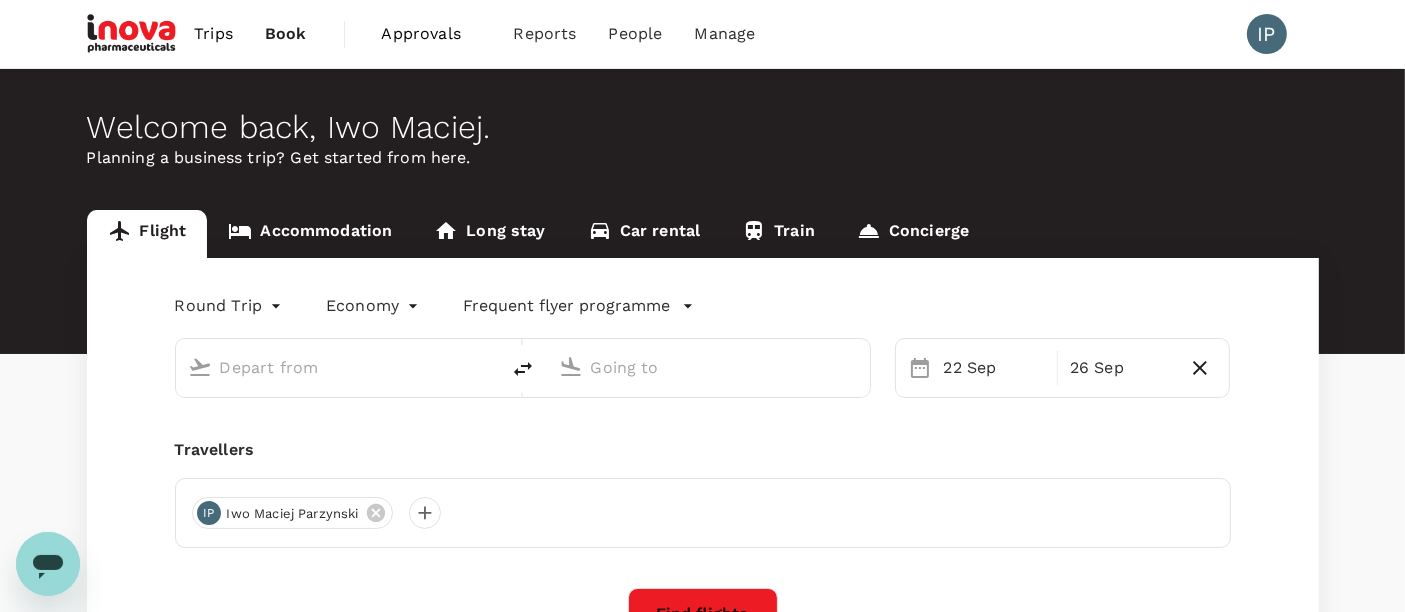 type on "business" 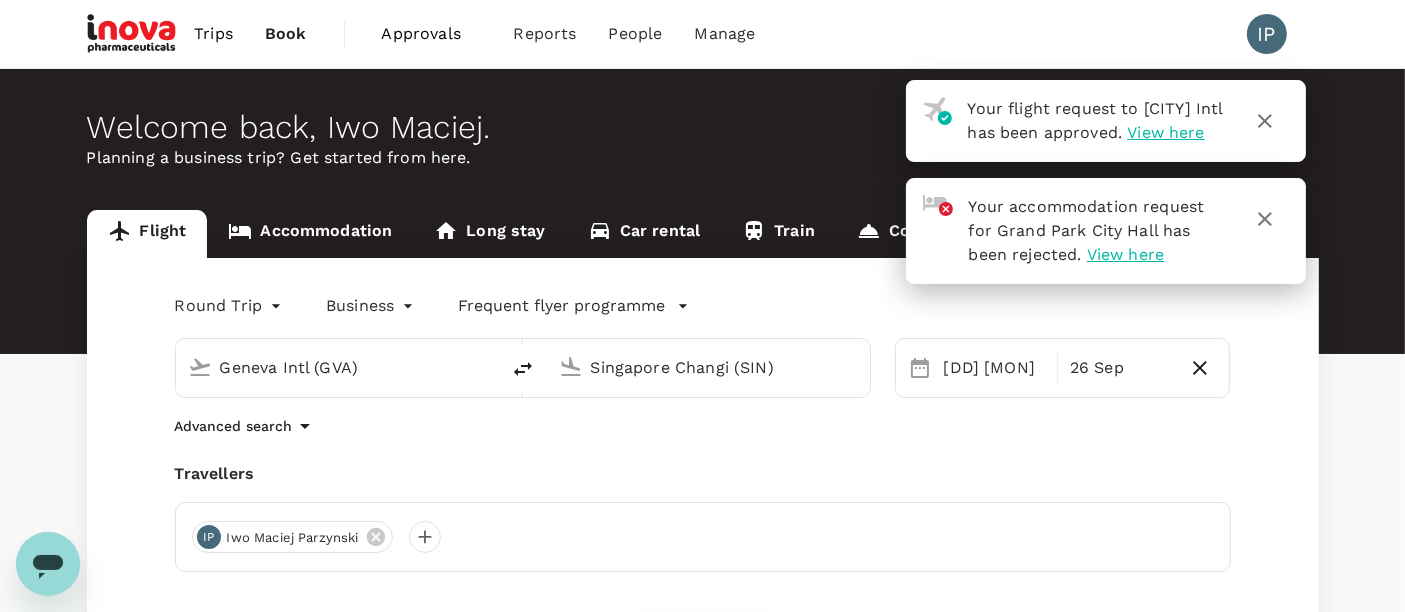 scroll, scrollTop: 111, scrollLeft: 0, axis: vertical 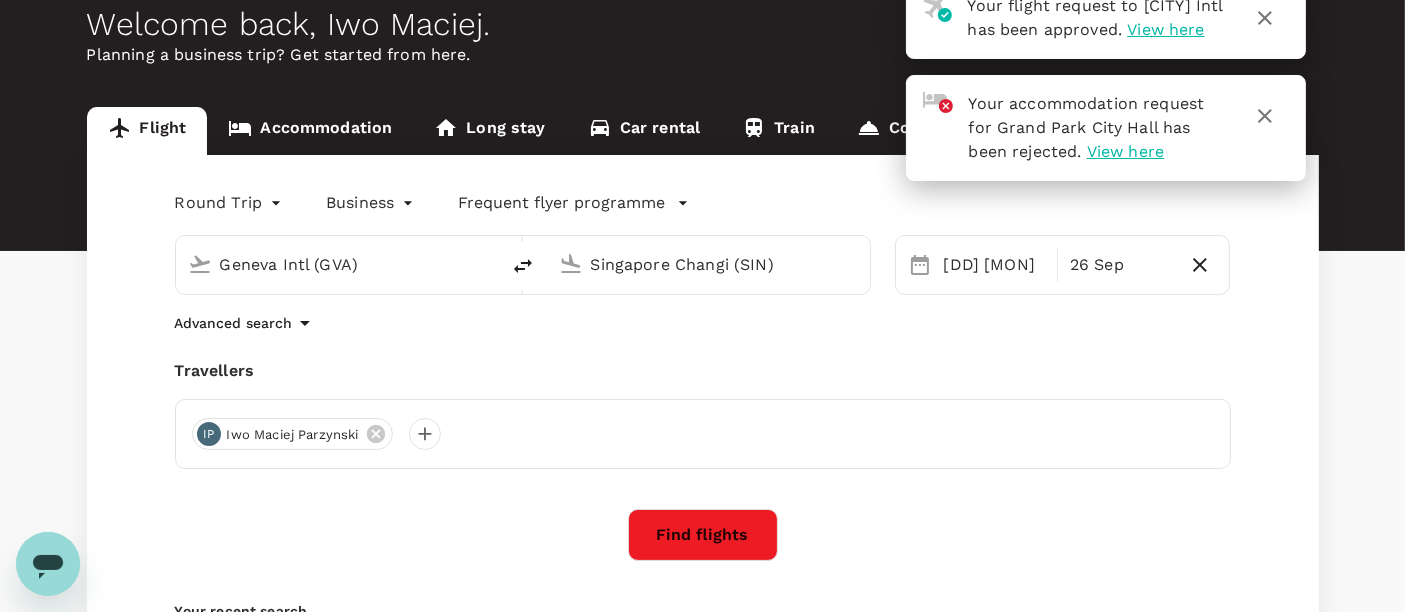 type 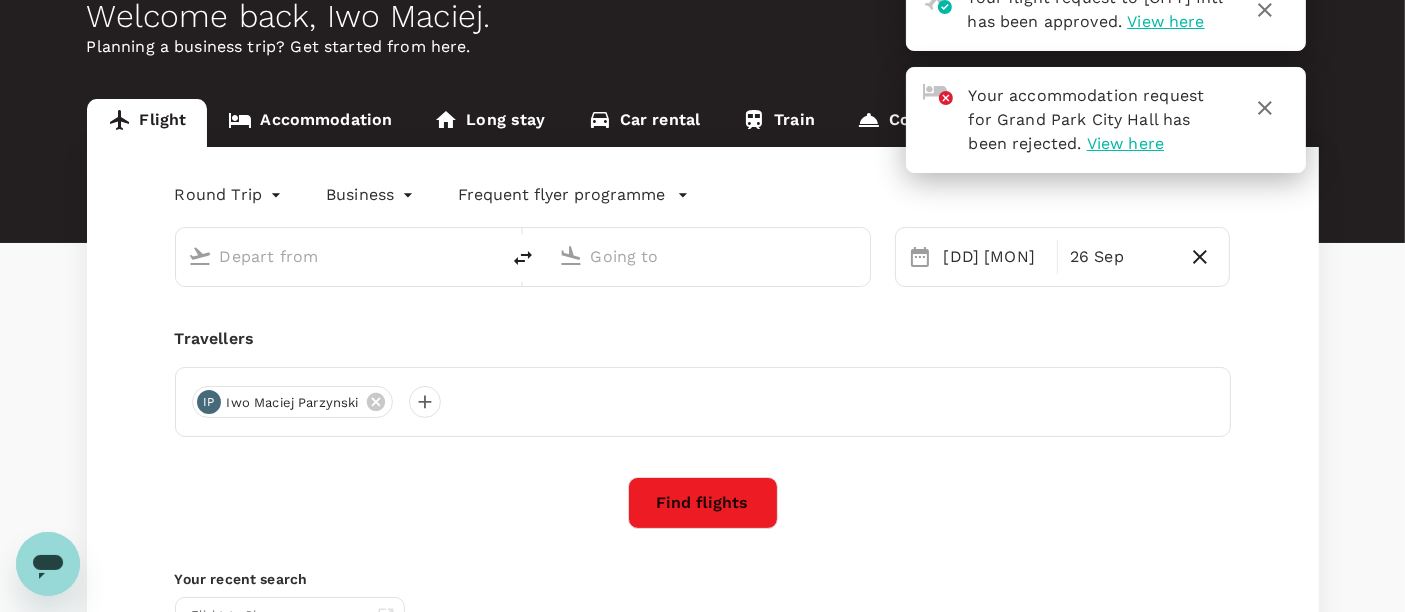 type on "Geneva Intl (GVA)" 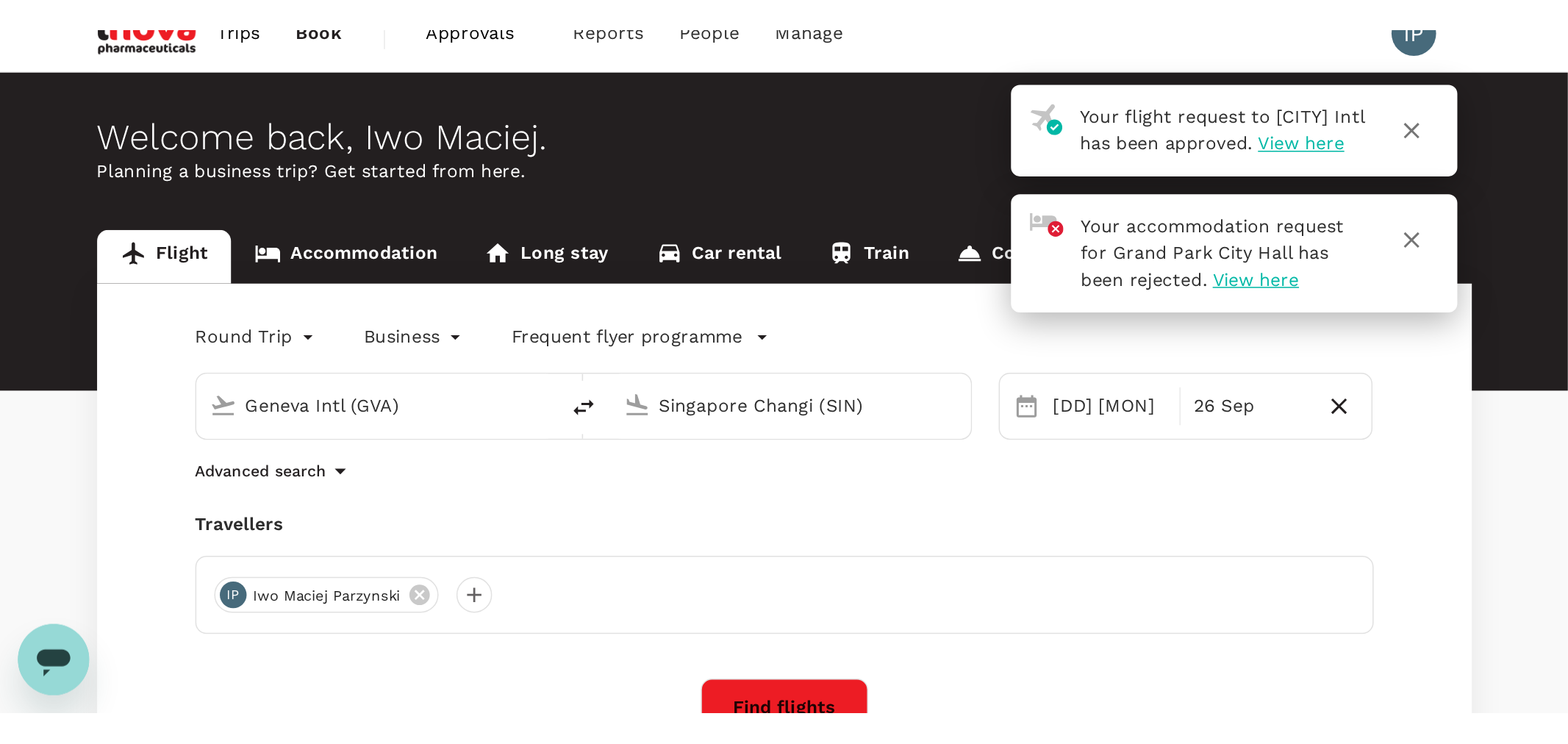 scroll, scrollTop: 0, scrollLeft: 0, axis: both 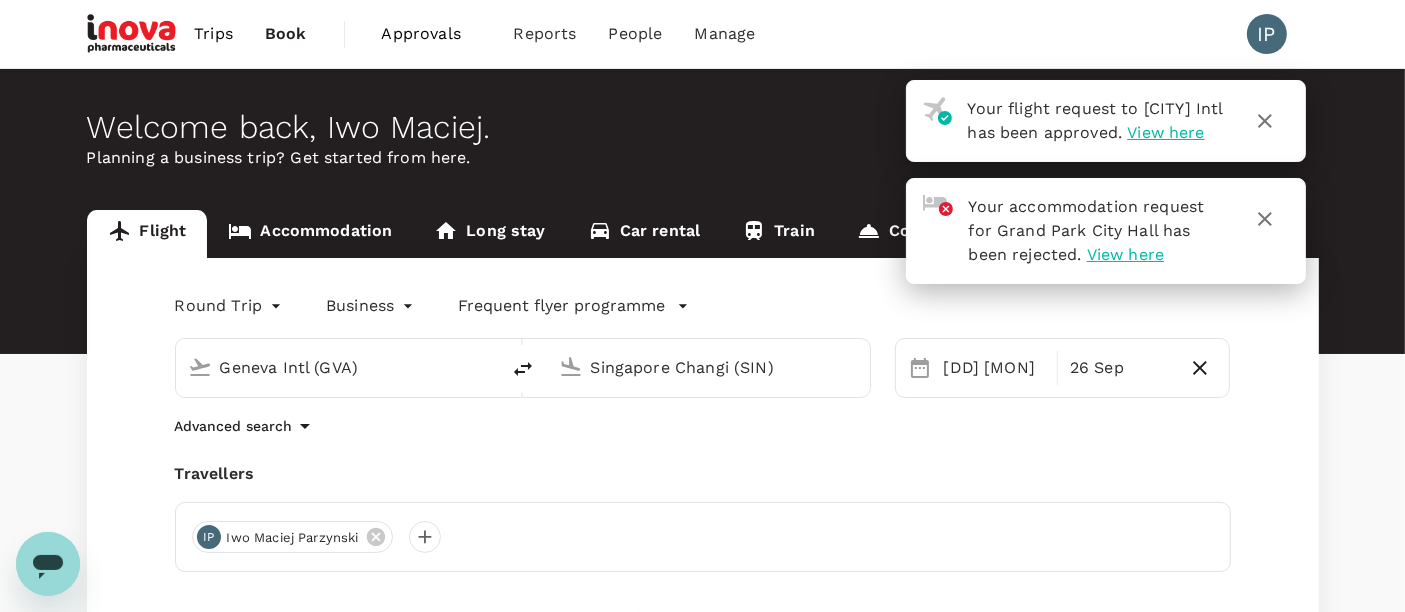 click 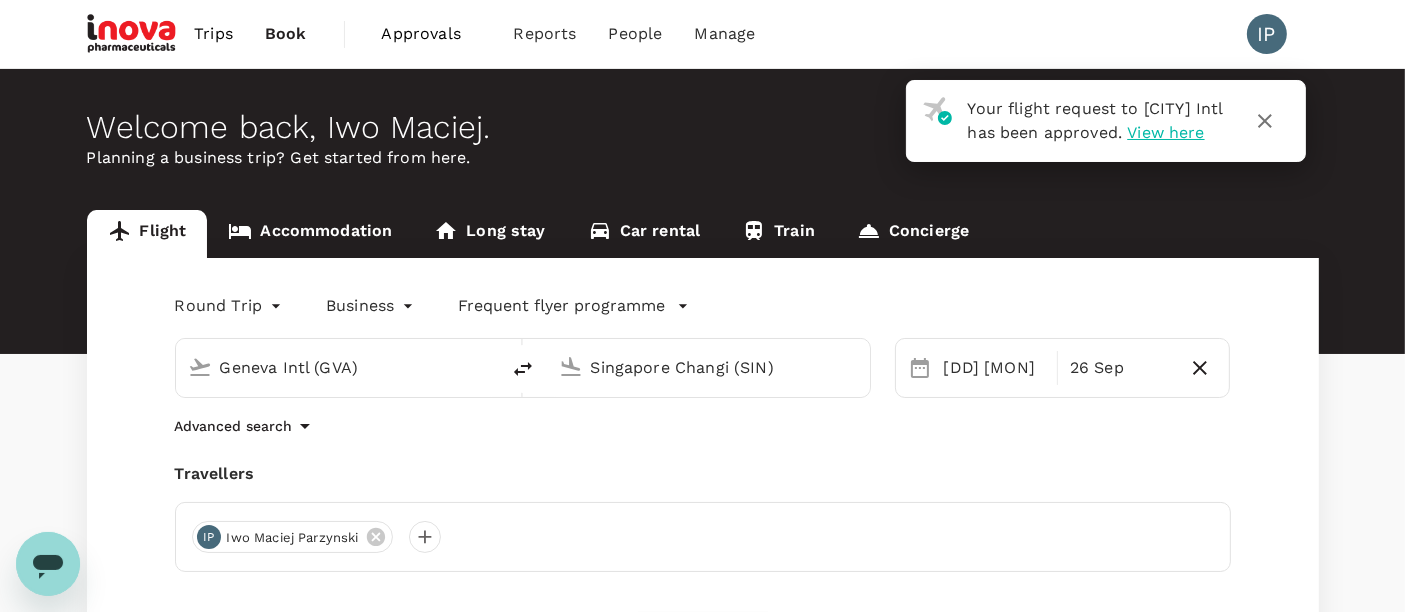 click on "View here" at bounding box center [1165, 132] 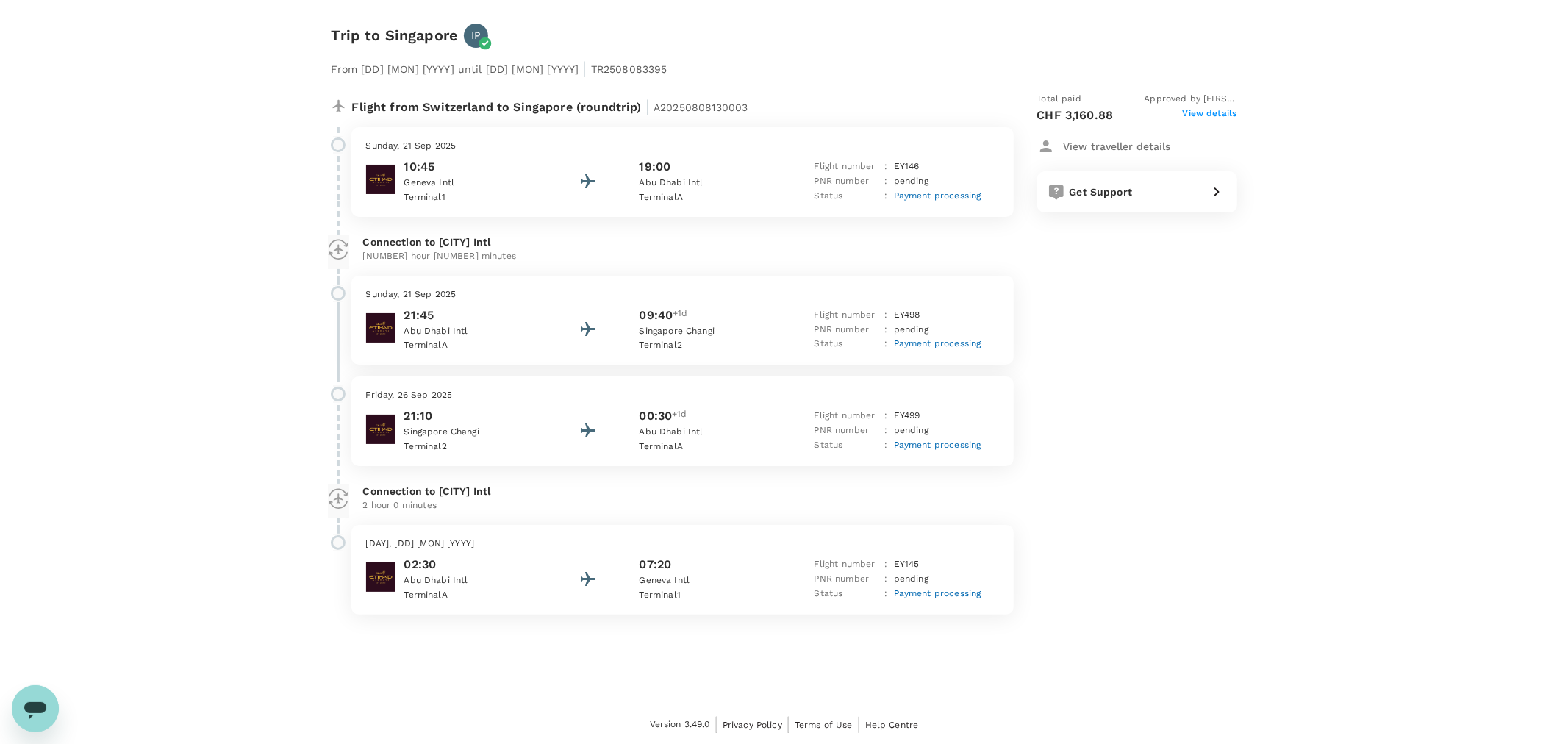 click on "View details" at bounding box center [1210, 115] 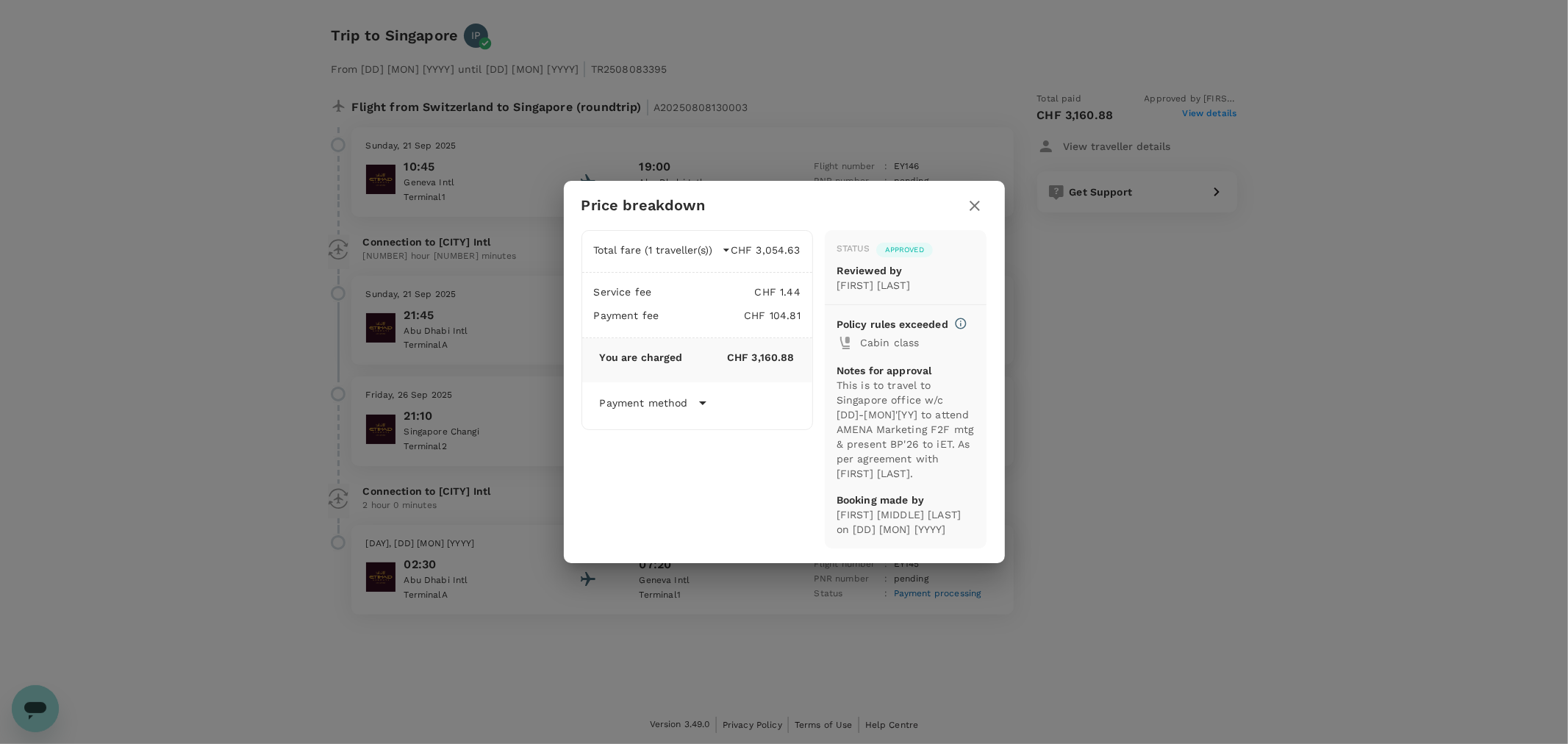 click 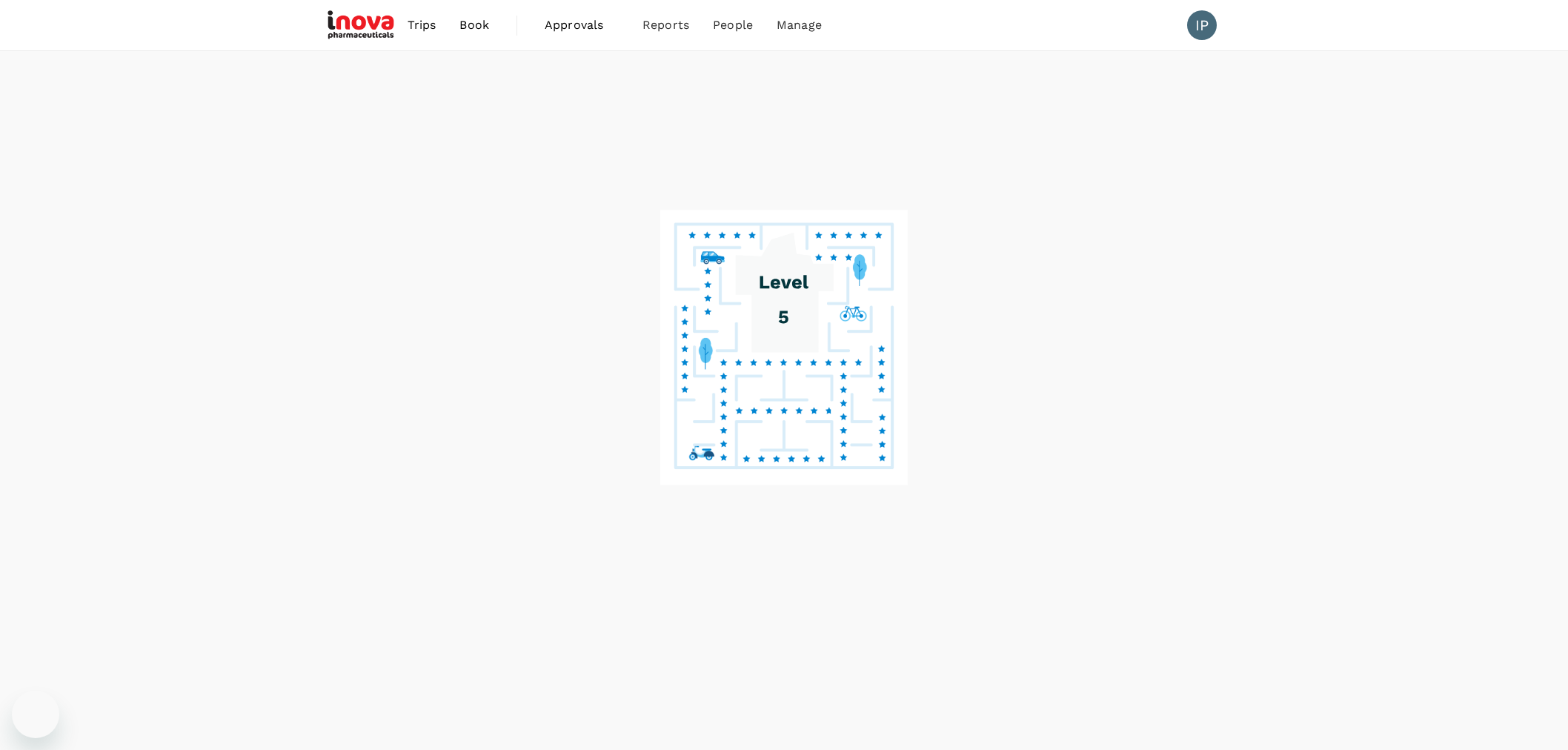 scroll, scrollTop: 0, scrollLeft: 0, axis: both 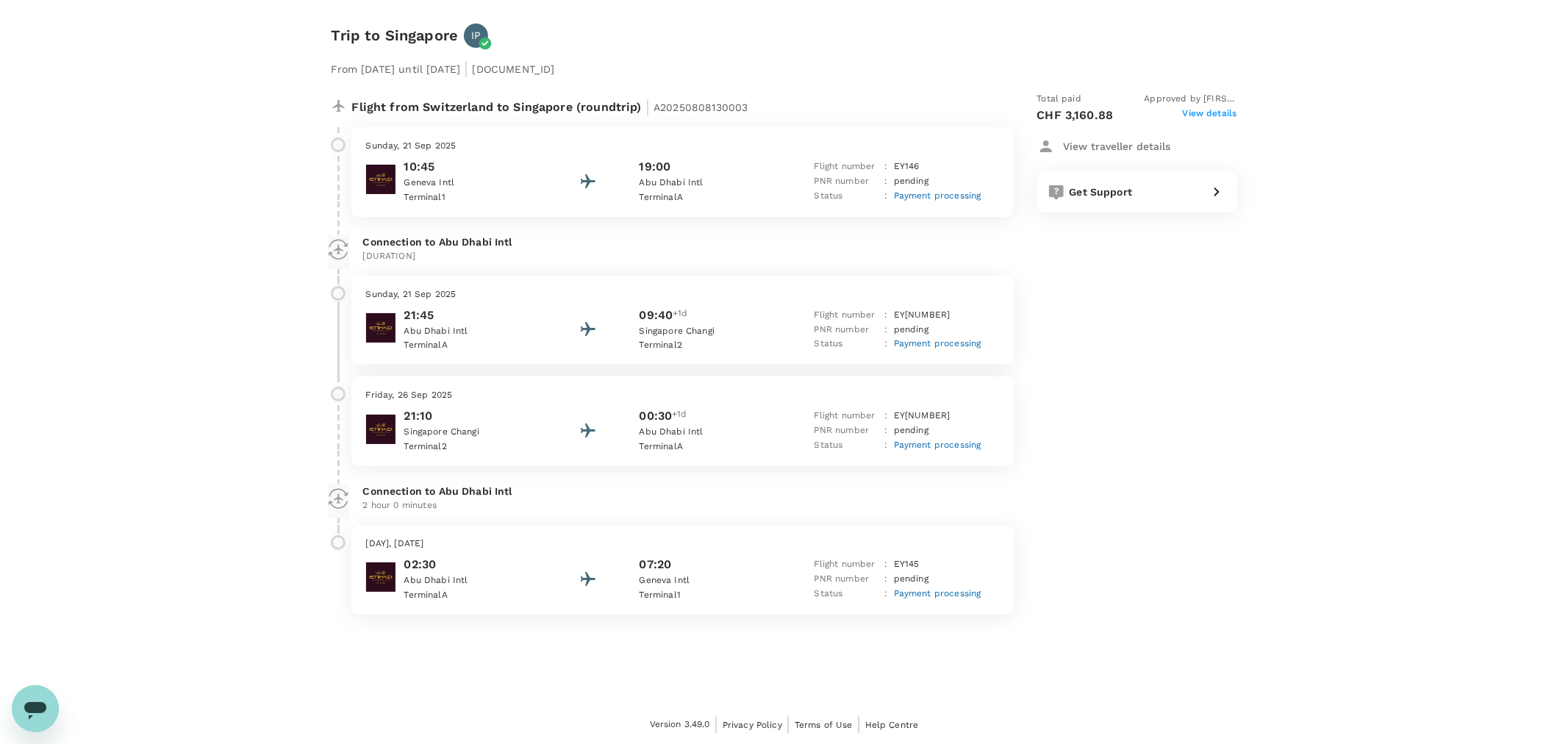 click on "Total paid Approved by [NAME] [LAST] CHF 3,160.88 View details View traveller details Get Support" at bounding box center [1123, 353] 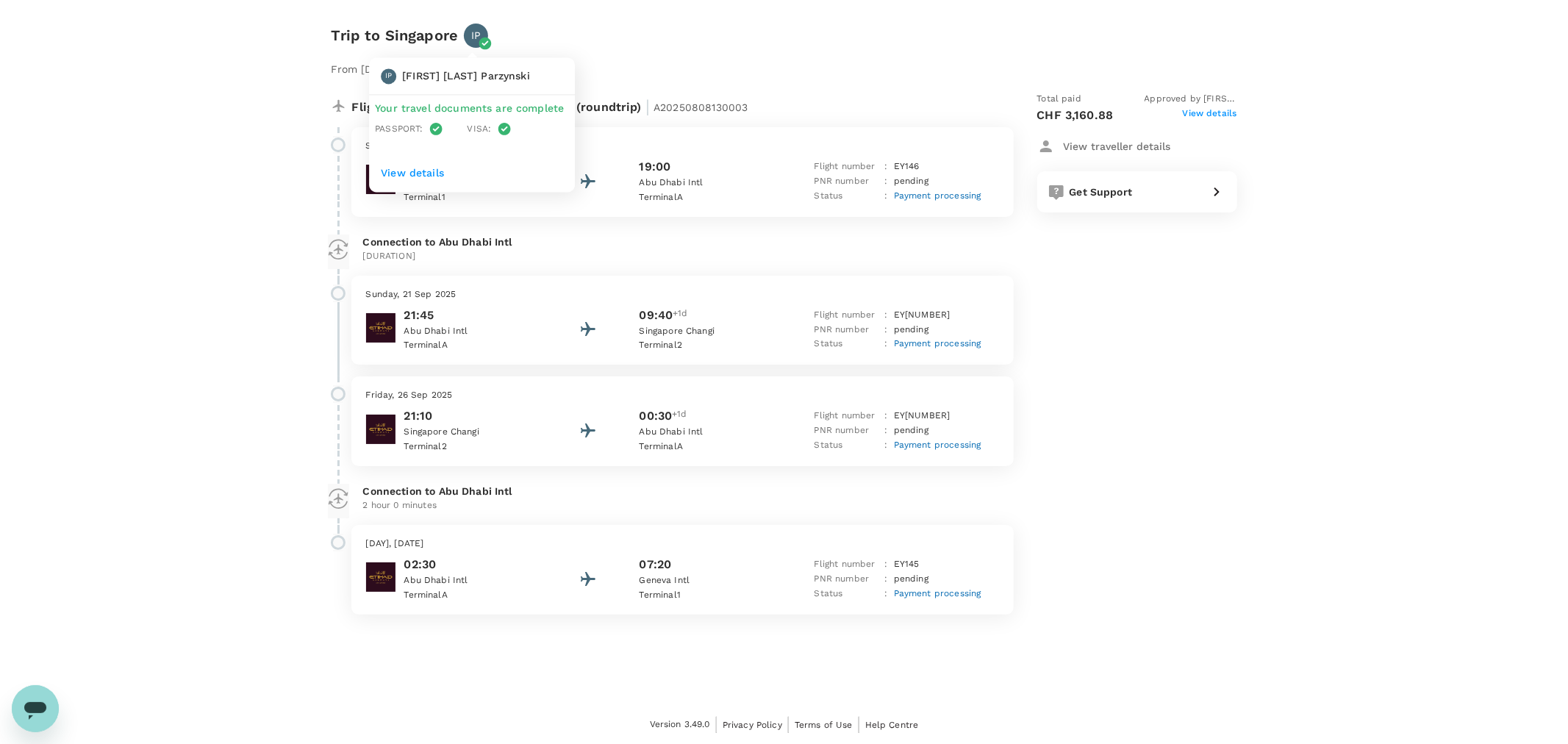 click on "IP" at bounding box center (476, 35) 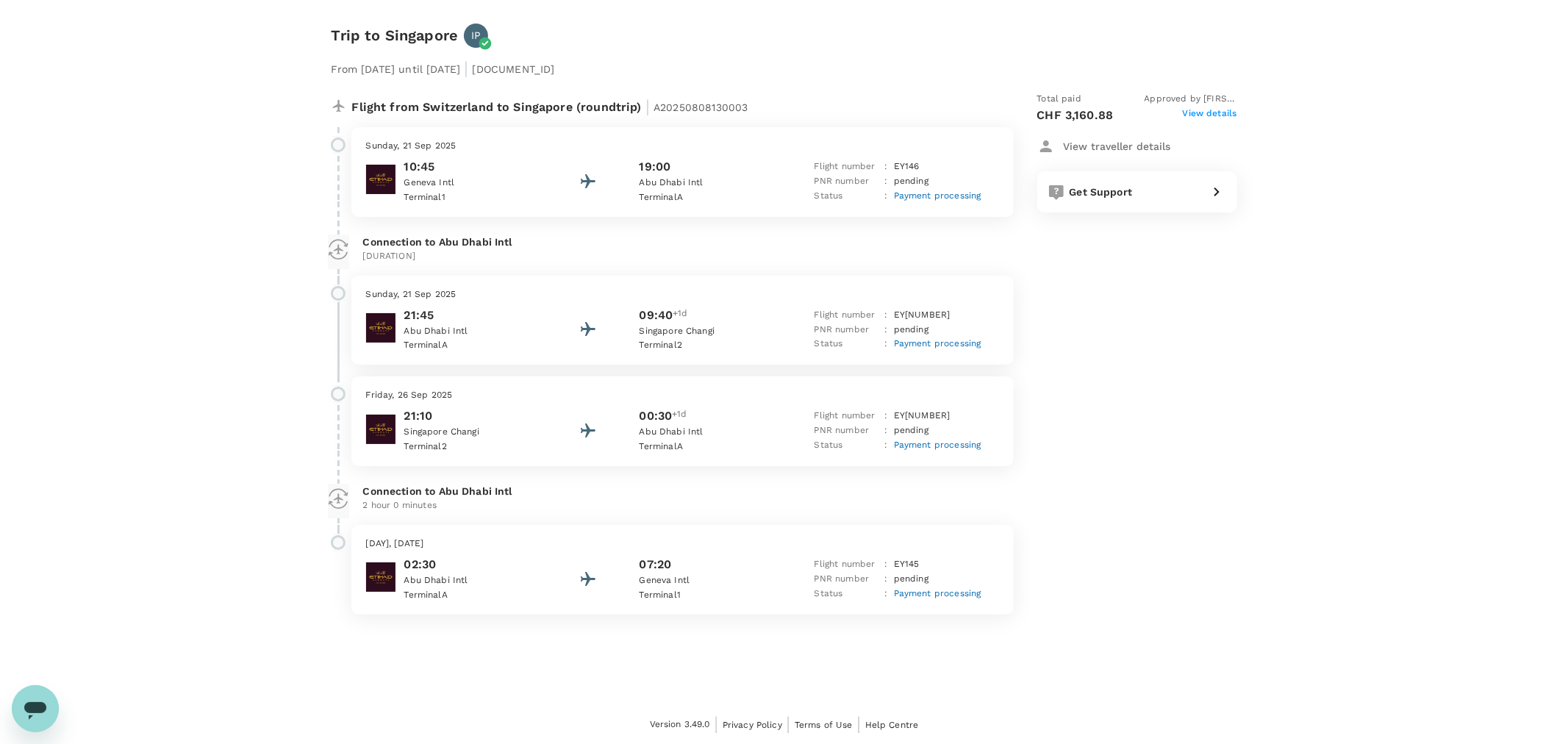 click on "Flight from Switzerland to Singapore (roundtrip) | [DOCUMENT_ID] [DAY], [DATE] 10:45 Geneva Intl Terminal 1 19:00 Abu Dhabi Intl Terminal A Flight number : EY 146 PNR number : pending Status : Payment processing Connection to Abu Dhabi Intl [DURATION] [DAY], [DATE] 21:45 Abu Dhabi Intl Terminal A 09:40 +1d Singapore Changi Terminal 2 Flight number : EY 498 PNR number : pending Status : Payment processing [DAY], [DATE] 21:10 Singapore Changi Terminal 2 00:30 +1d Abu Dhabi Intl Terminal A Flight number : EY 499 PNR number : pending Status : Payment processing Connection to Abu Dhabi Intl [DURATION] [DAY], [DATE] 02:30 Abu Dhabi Intl Terminal A 07:20 Geneva Intl Terminal 1 Flight number : EY 145 PNR number : pending Status : Payment processing Total paid Approved by [NAME] [LAST] CHF 3,160.88 View details View traveller details Get Support" at bounding box center (773, 331) 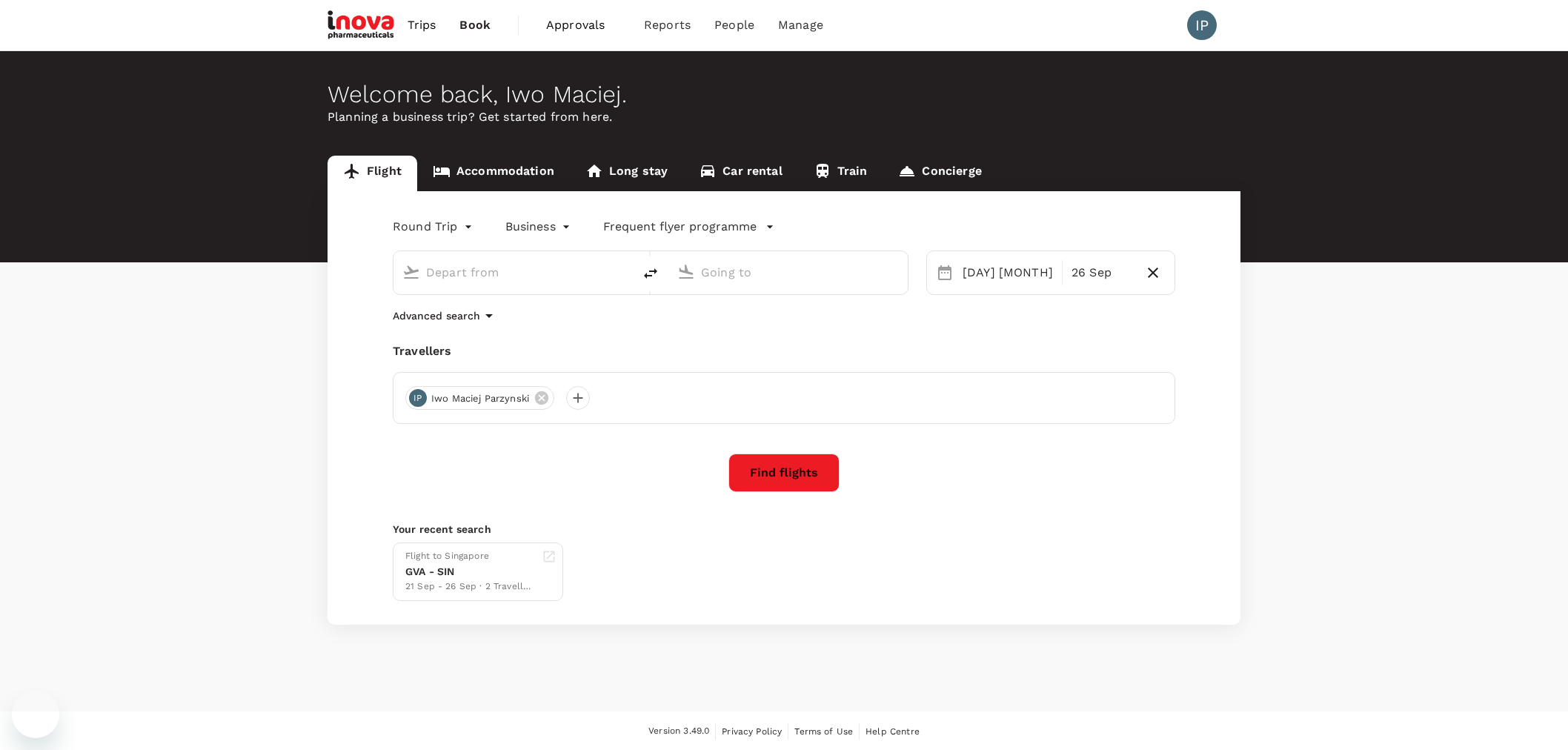 type on "Geneva Intl (GVA)" 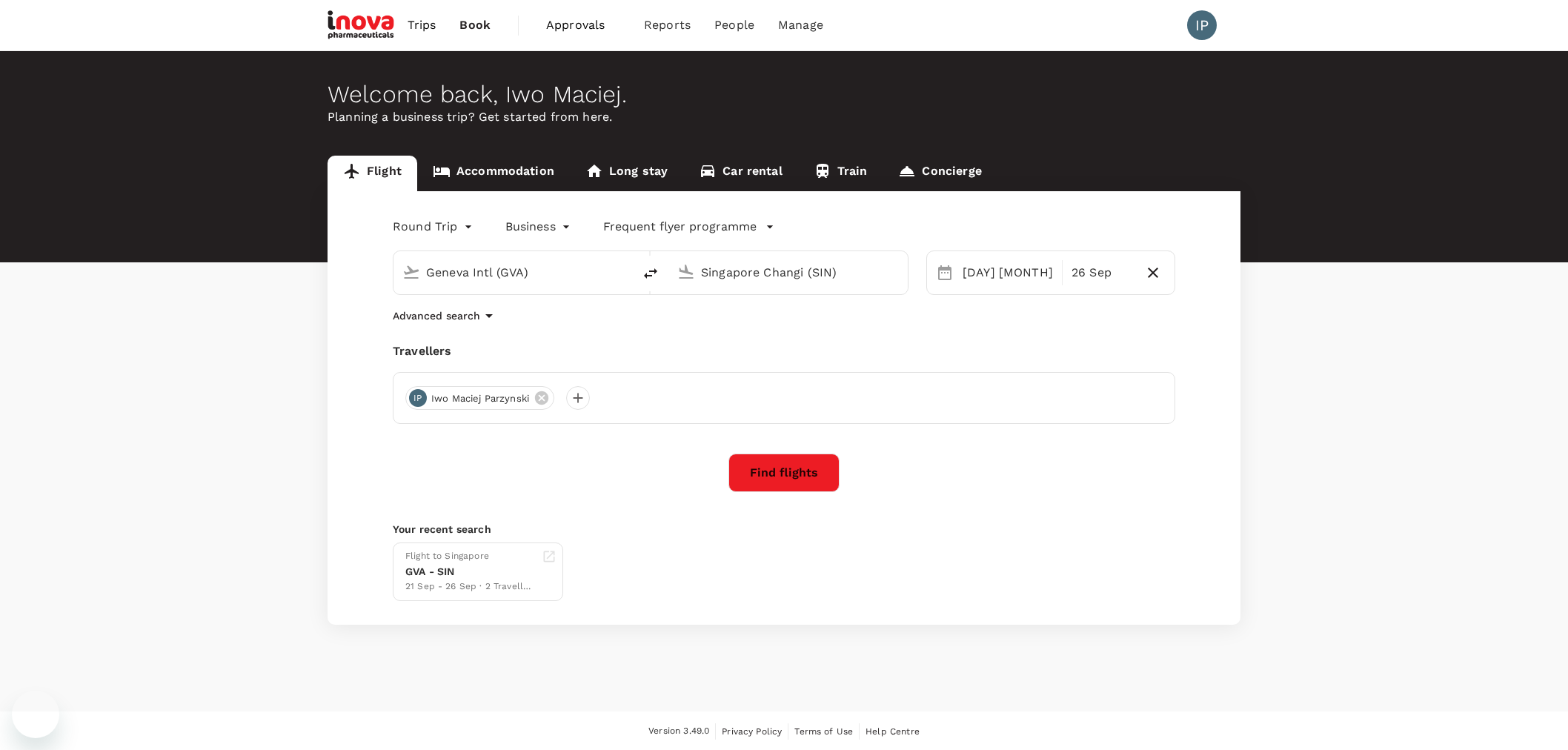 scroll, scrollTop: 0, scrollLeft: 0, axis: both 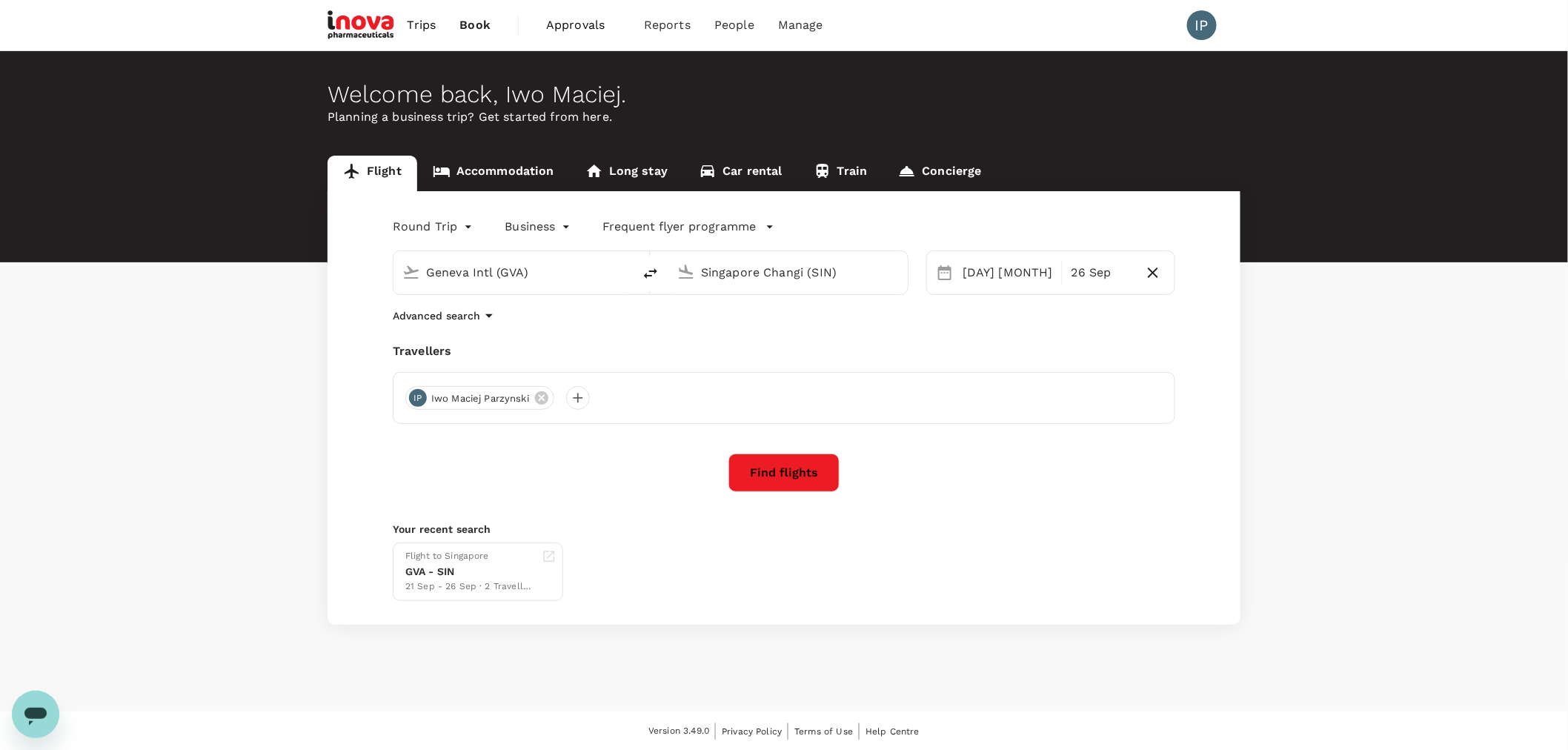 click on "Singapore Changi (SIN)" at bounding box center [788, 272] 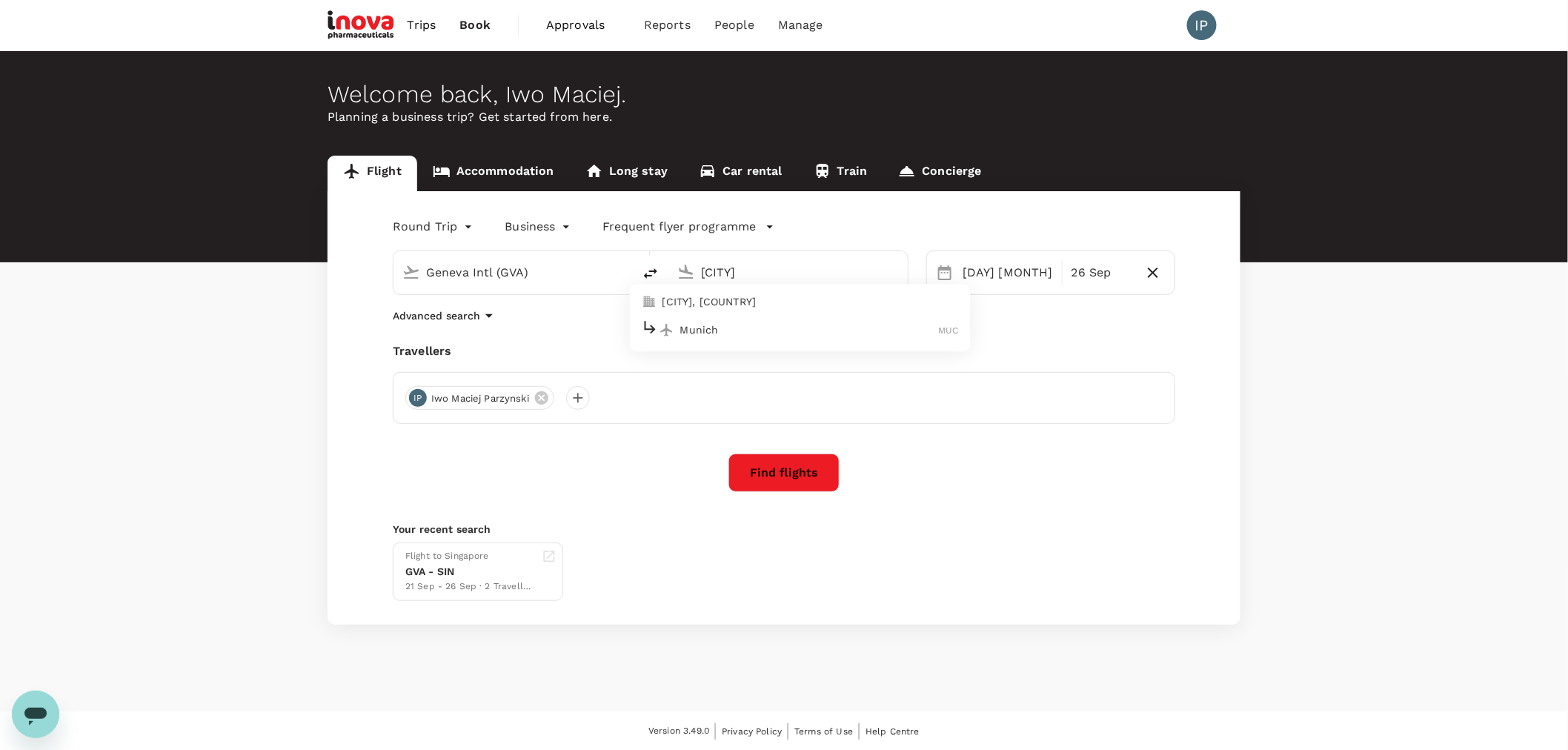 click on "Munich" at bounding box center (809, 330) 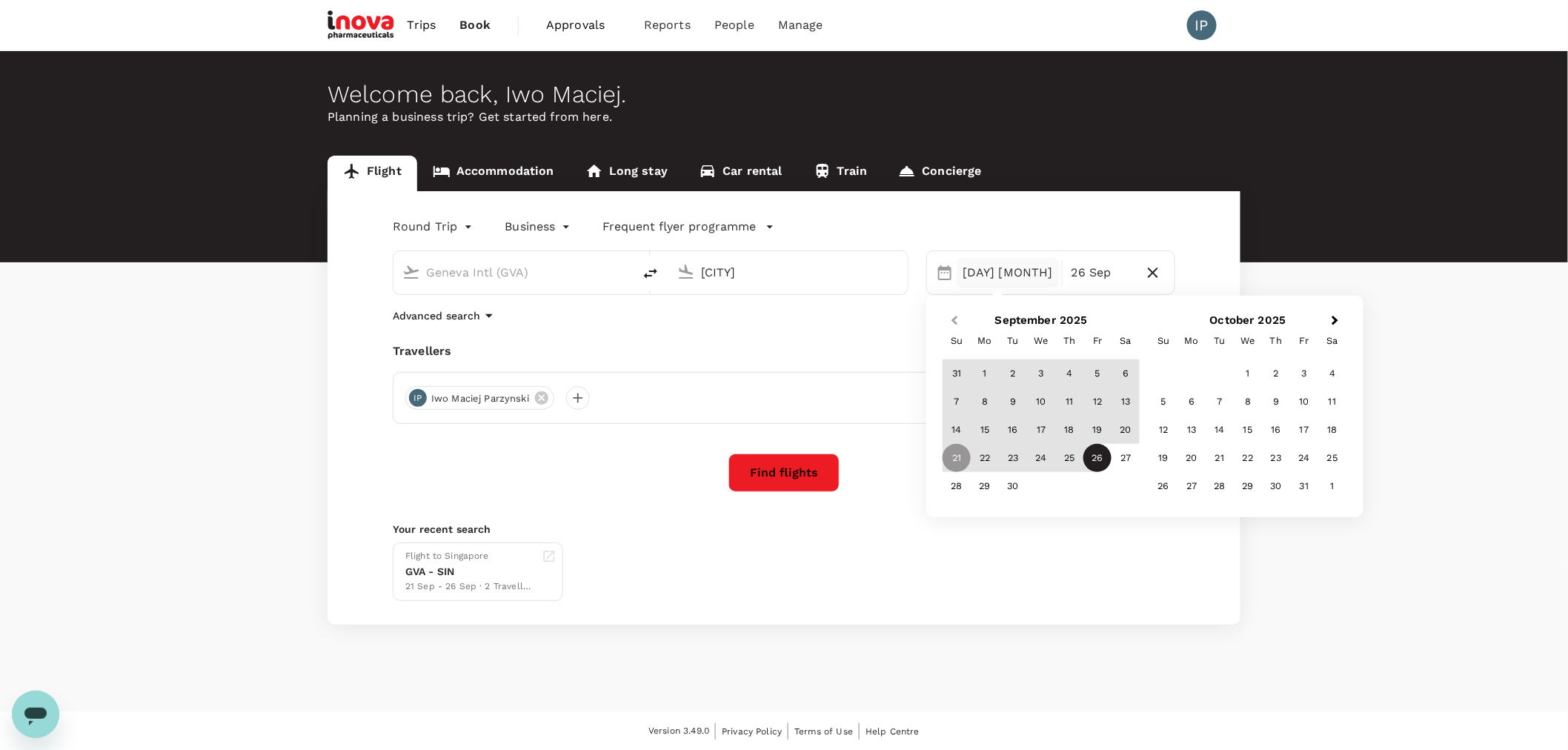 type on "[CITY]" 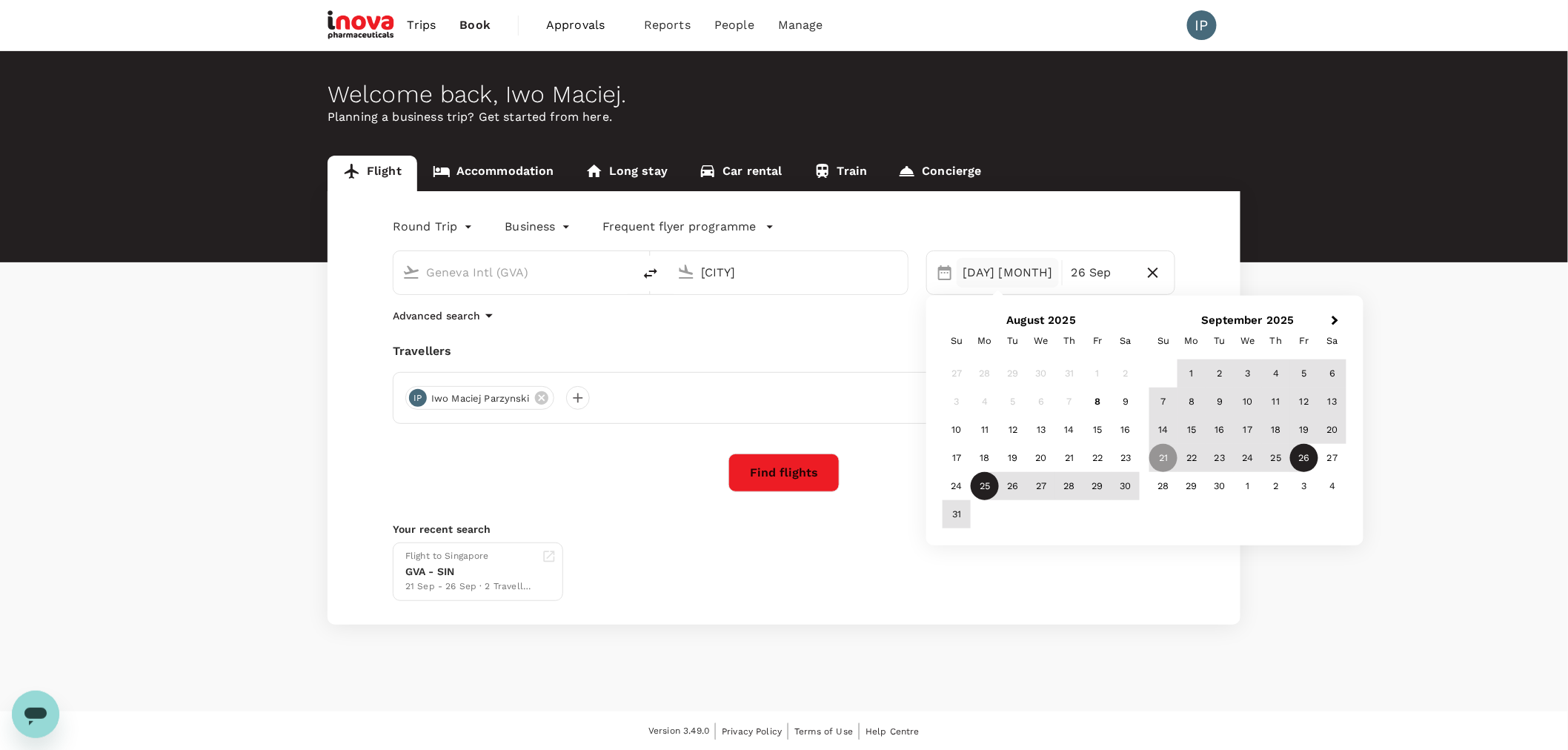 click on "25" at bounding box center (985, 486) 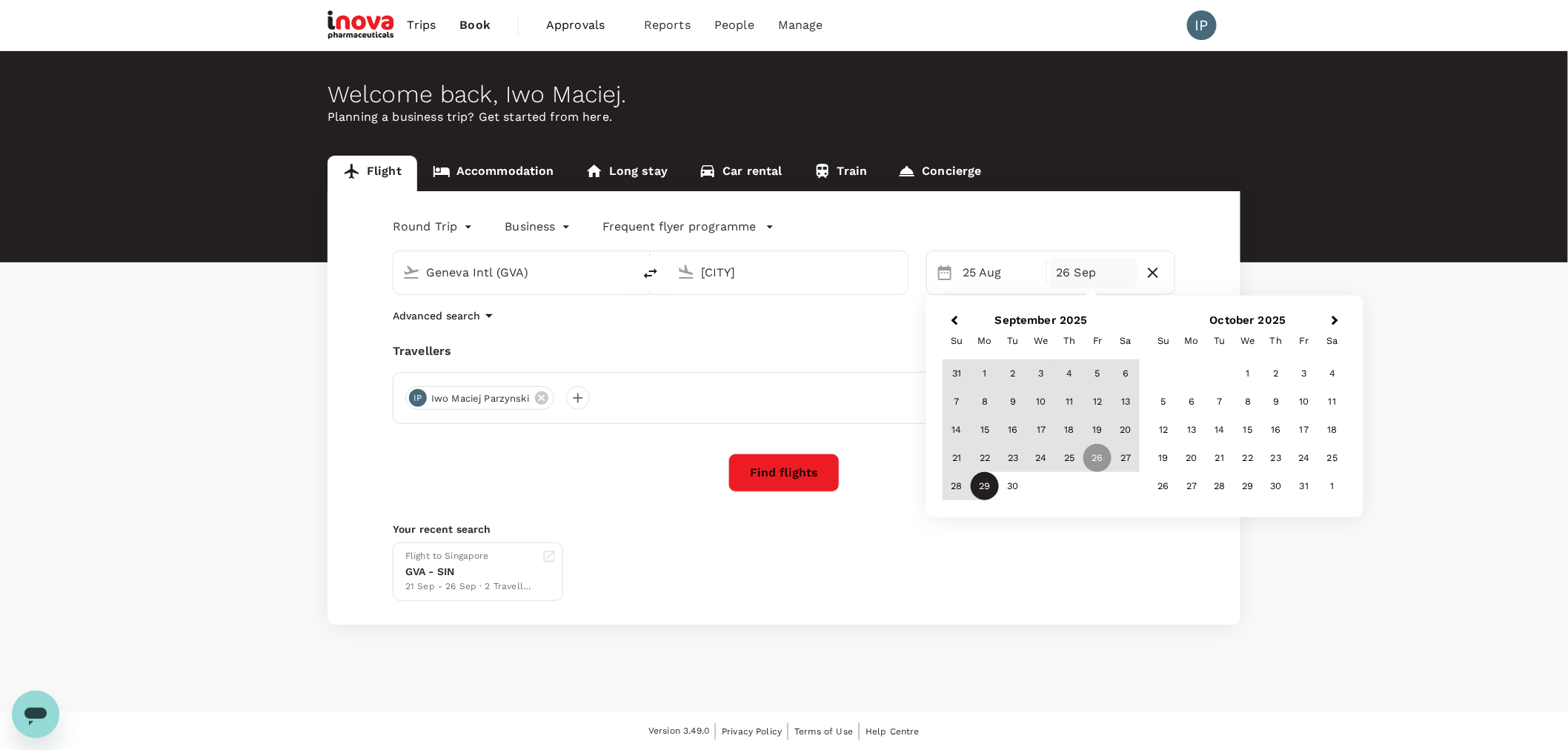 click on "29" at bounding box center (985, 486) 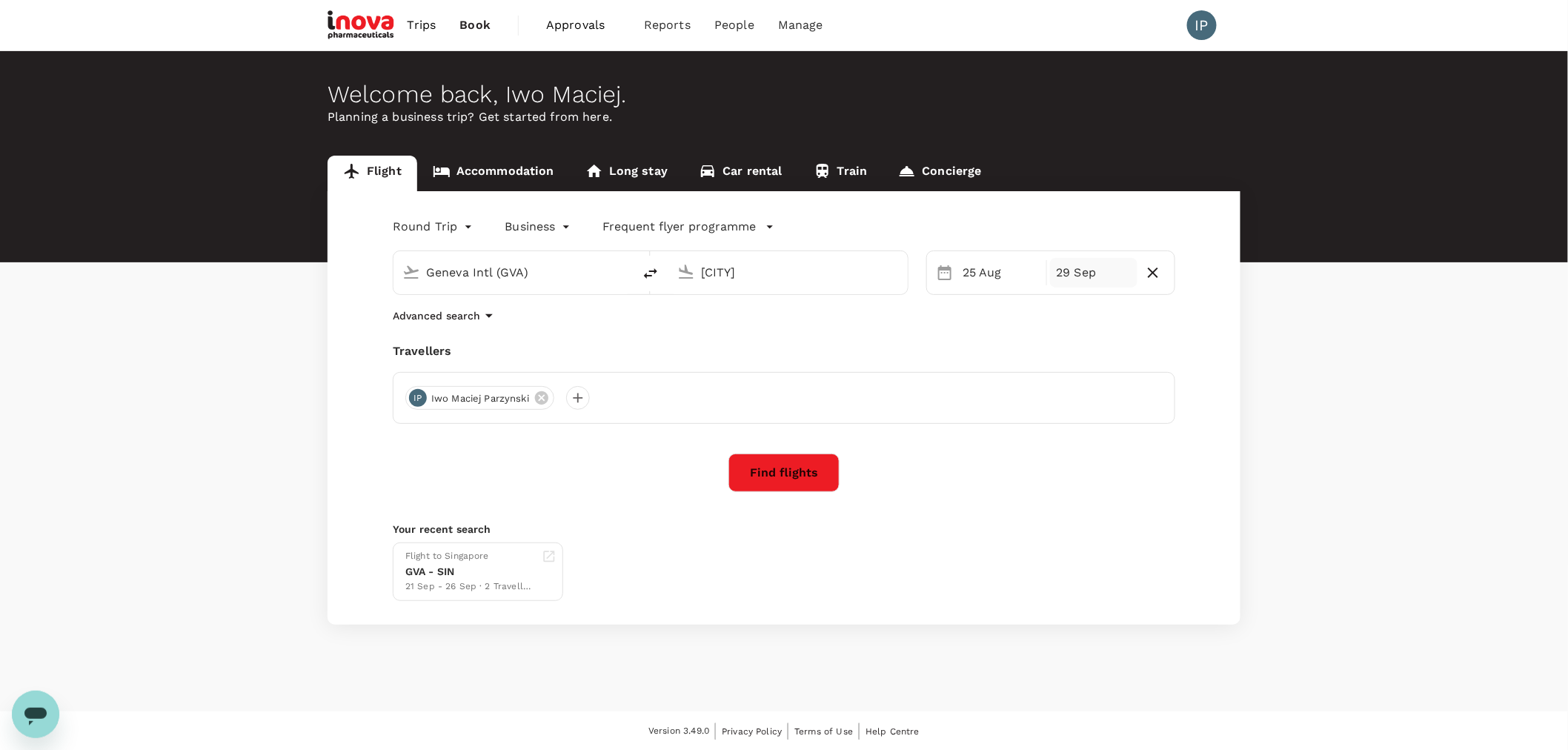 click on "29 Sep" at bounding box center [1093, 273] 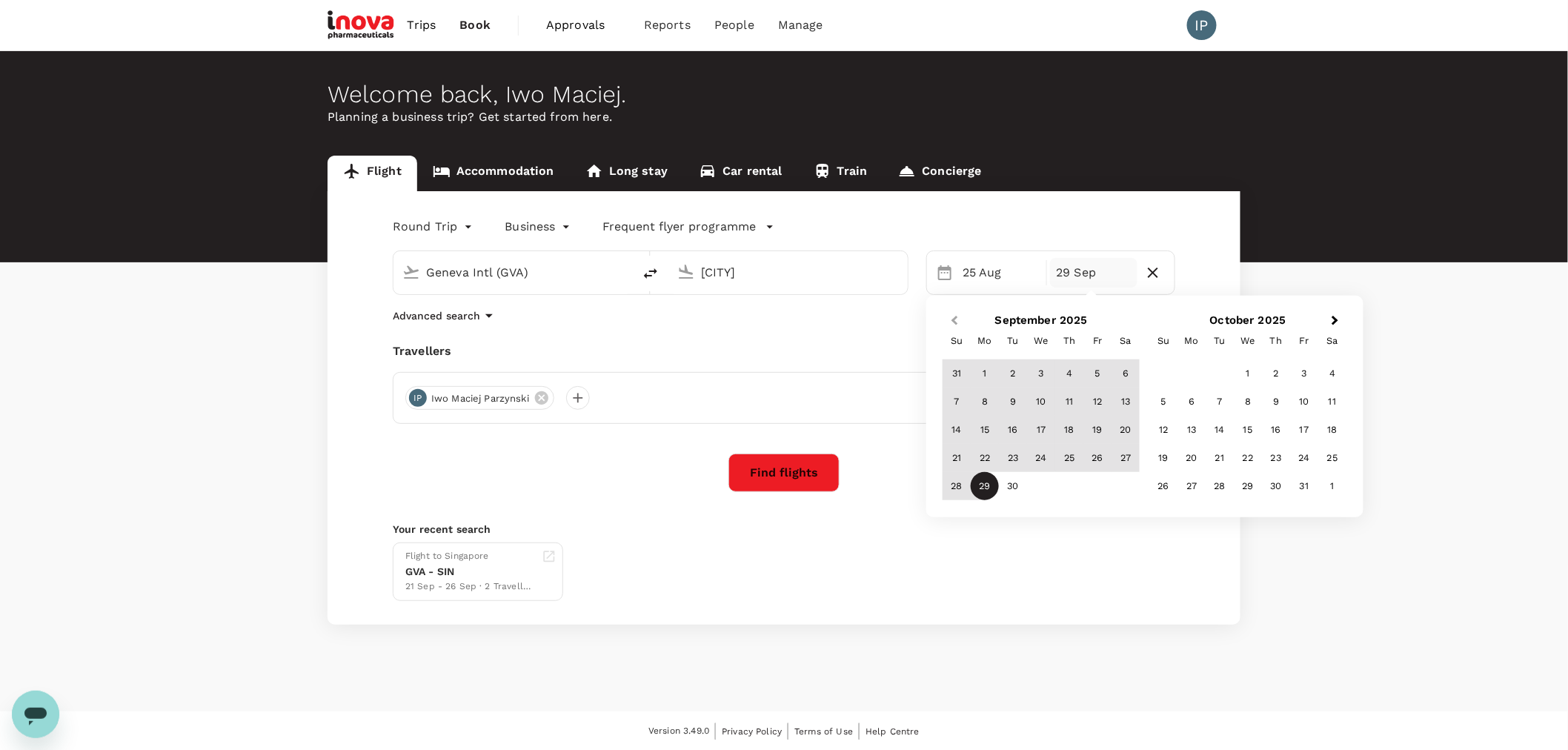 click on "Previous Month" at bounding box center [954, 320] 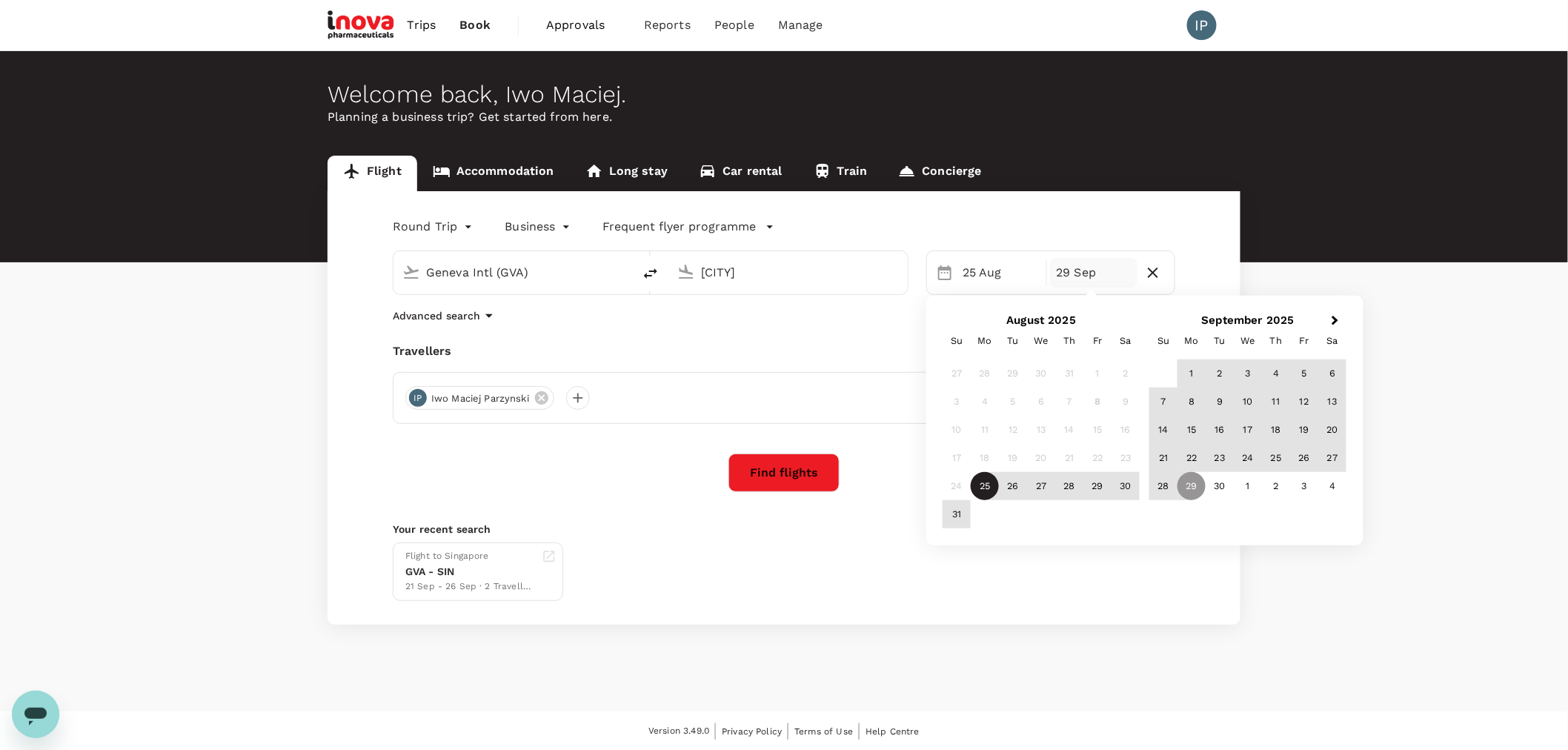 click on "25" at bounding box center (985, 486) 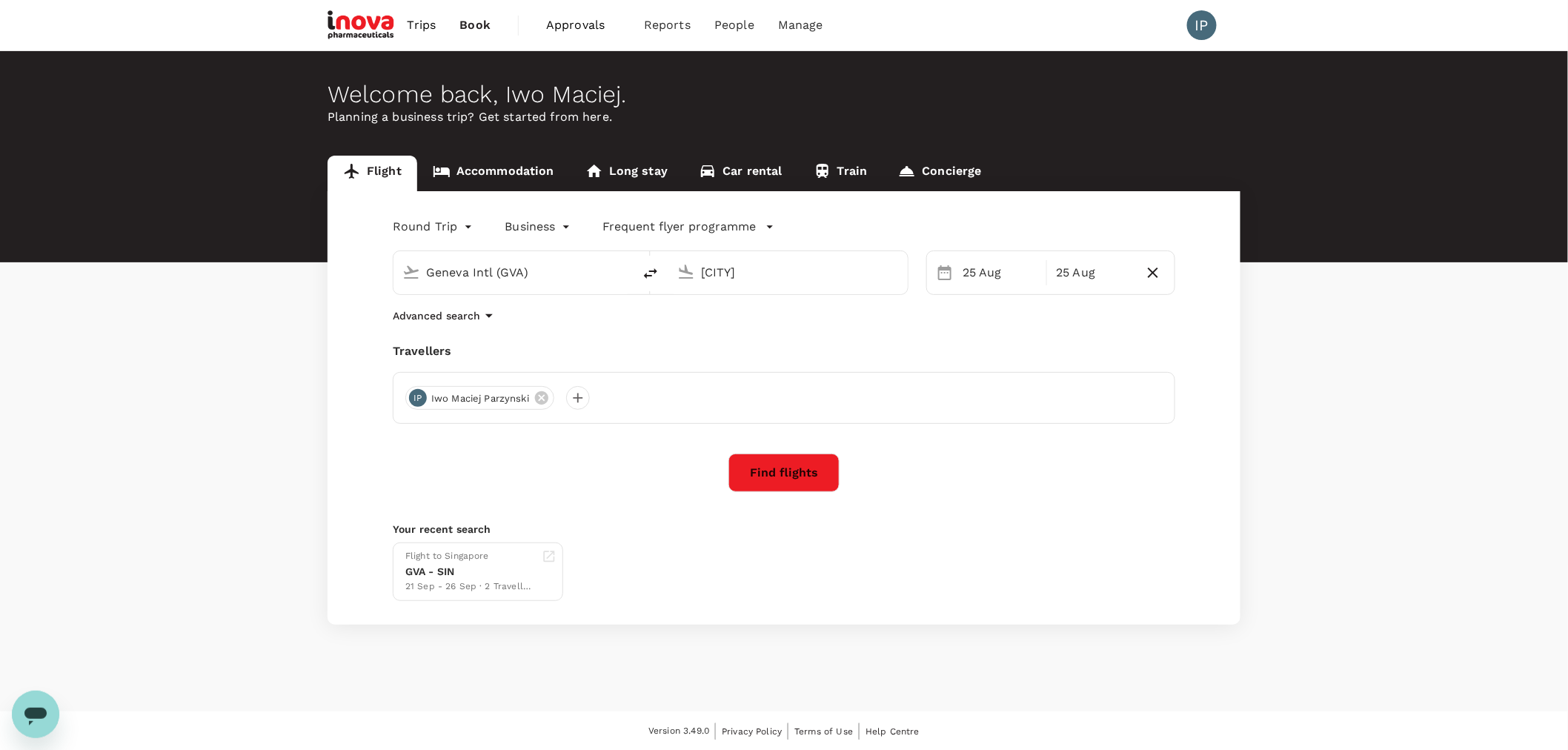 click on "Find flights" at bounding box center (784, 473) 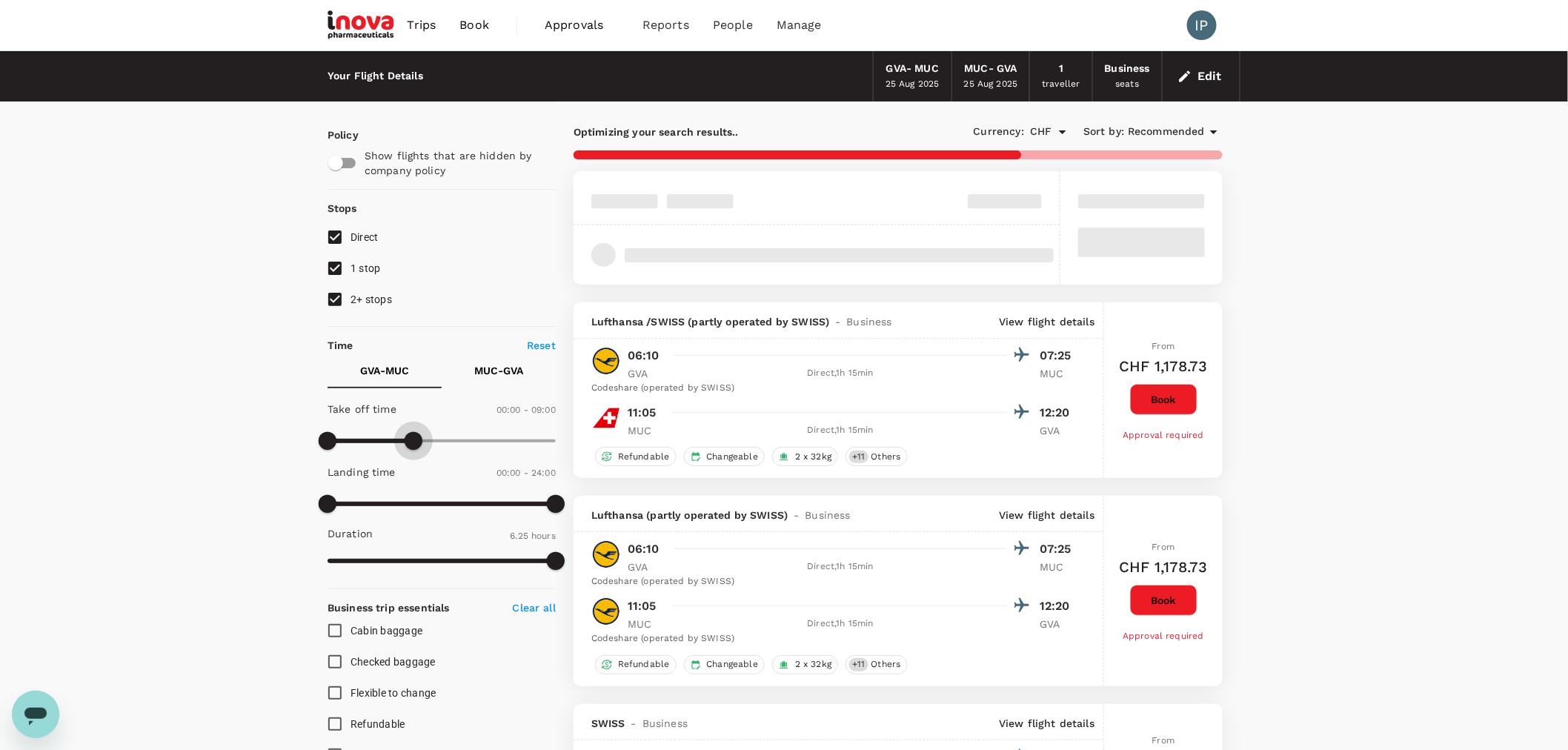 type on "540" 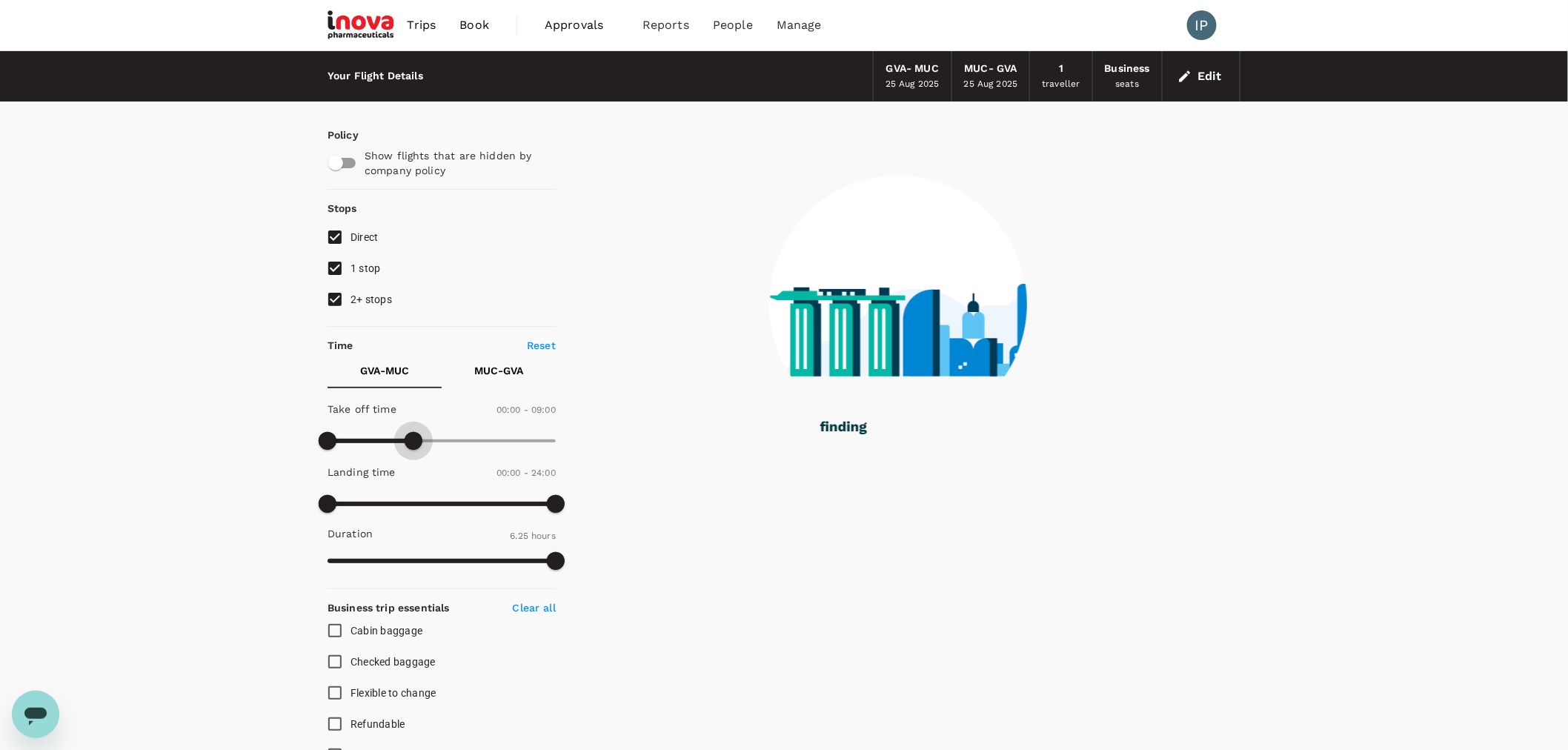 drag, startPoint x: 560, startPoint y: 445, endPoint x: 413, endPoint y: 455, distance: 147.33974 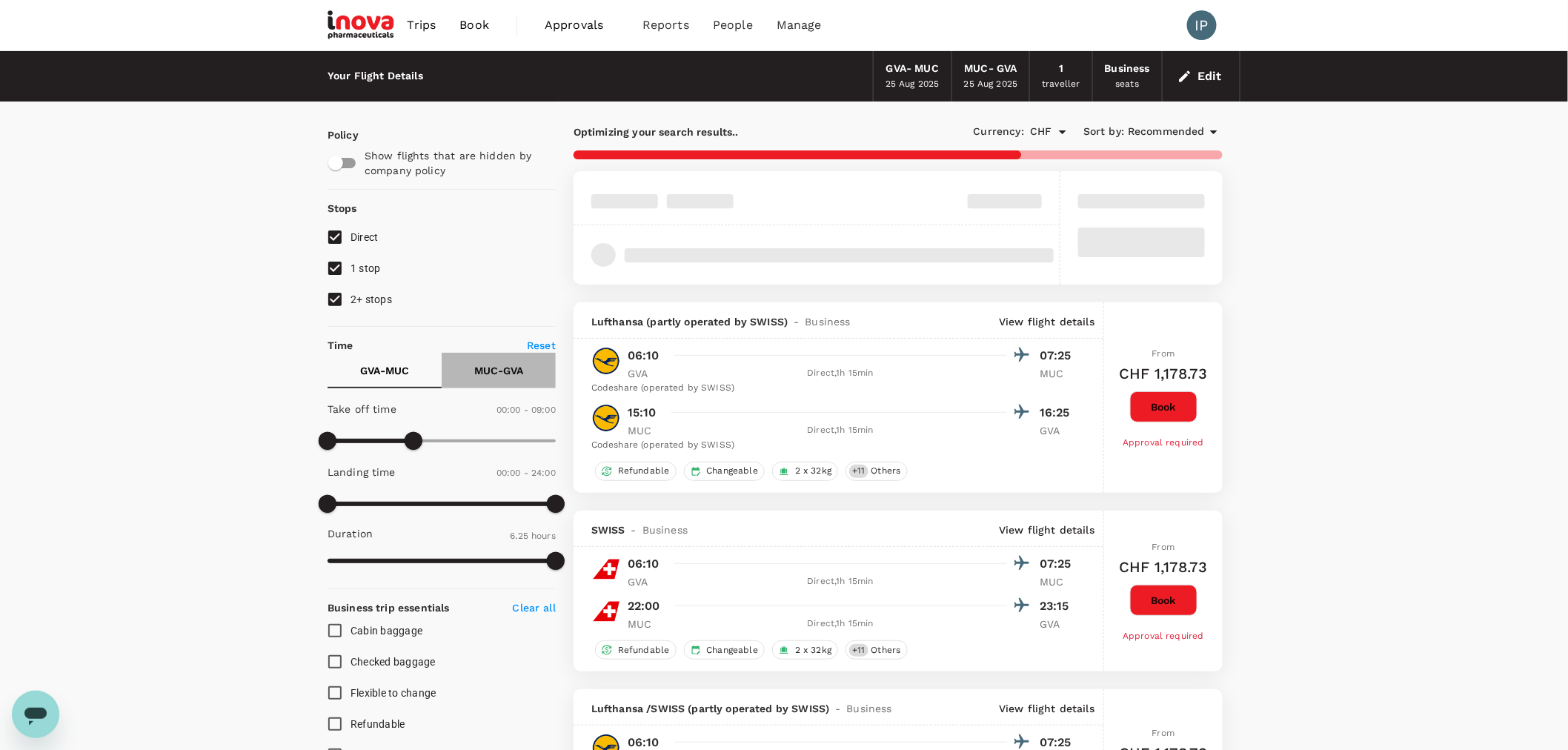 click on "[CODE] - [CODE]" at bounding box center (499, 371) 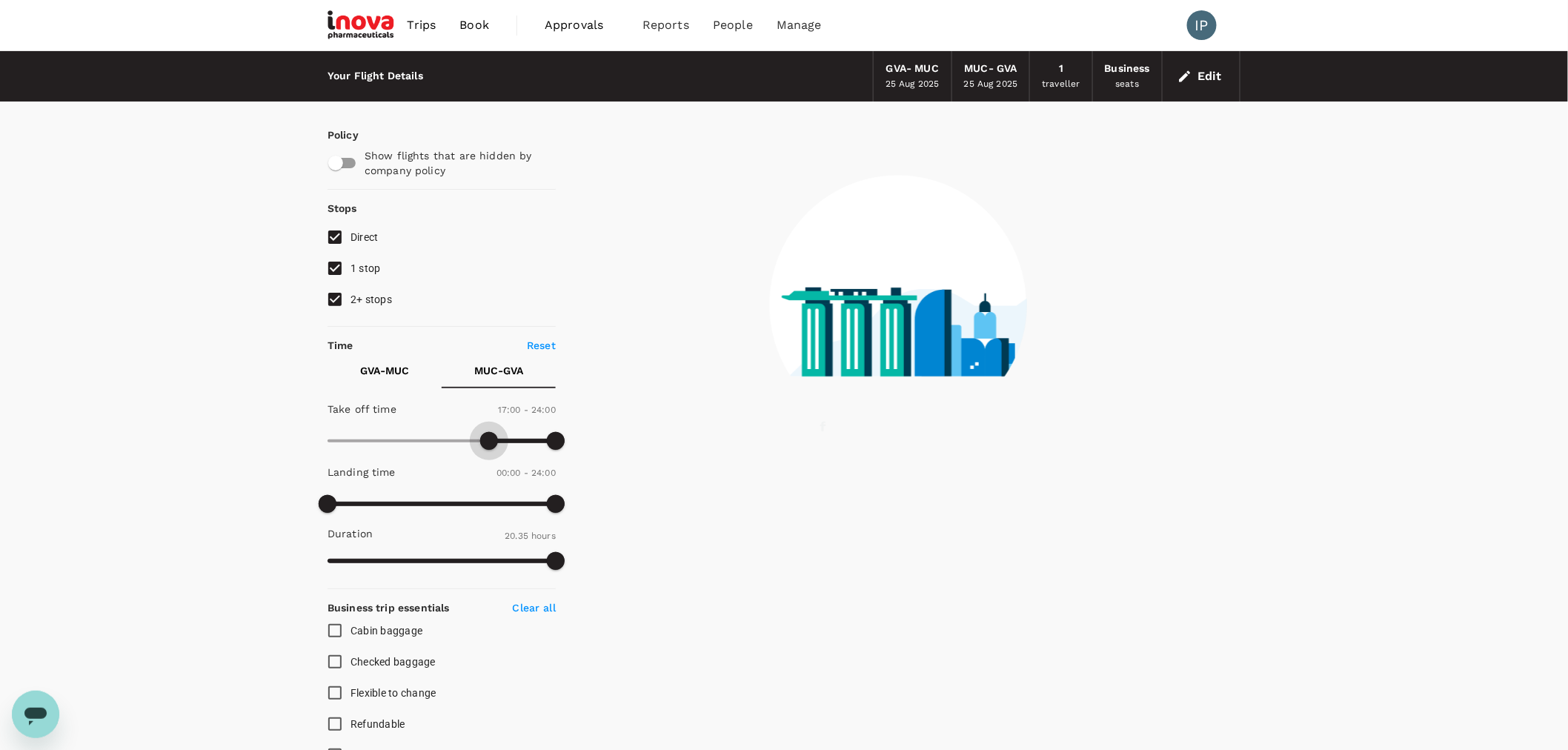 type on "1050" 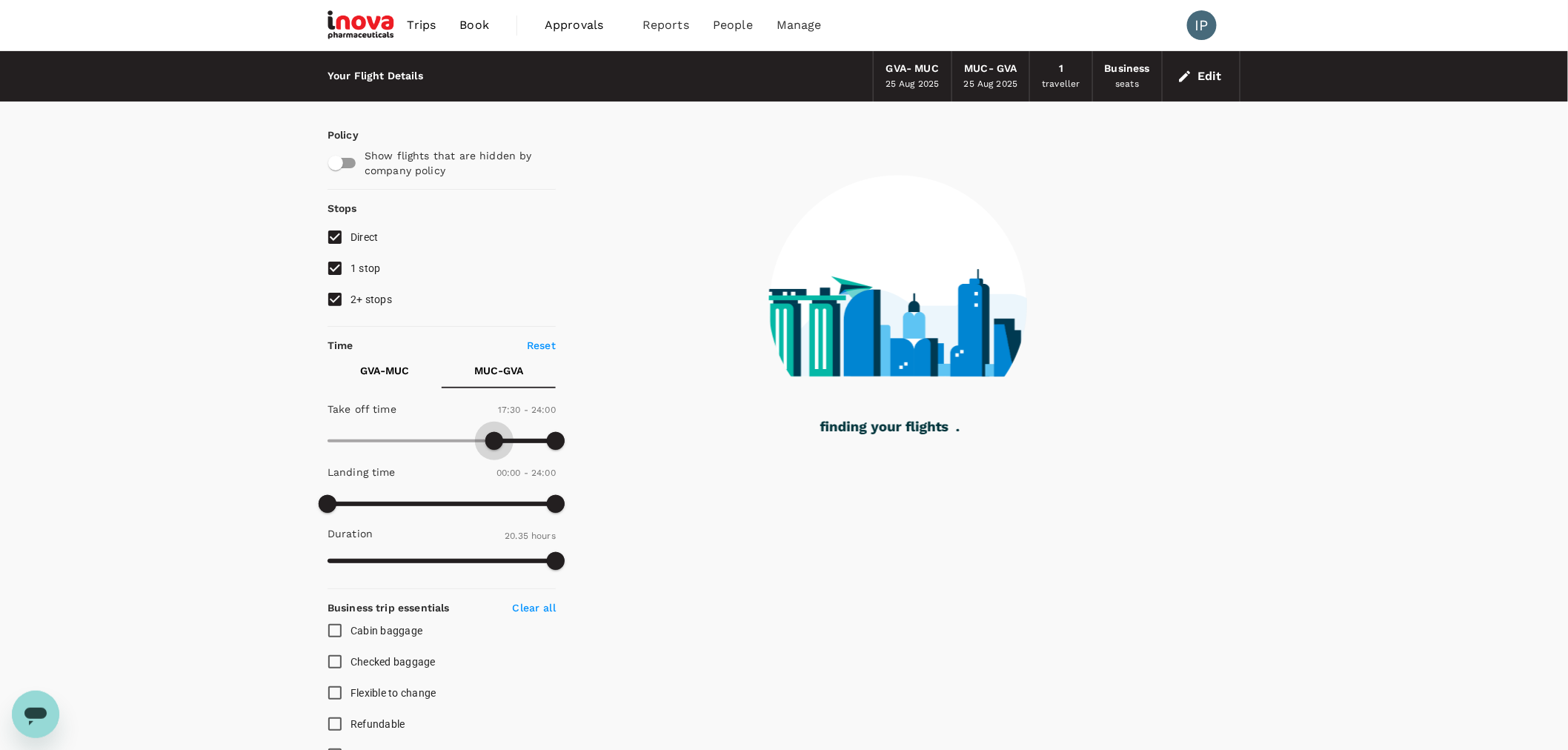 drag, startPoint x: 330, startPoint y: 441, endPoint x: 495, endPoint y: 445, distance: 165.04848 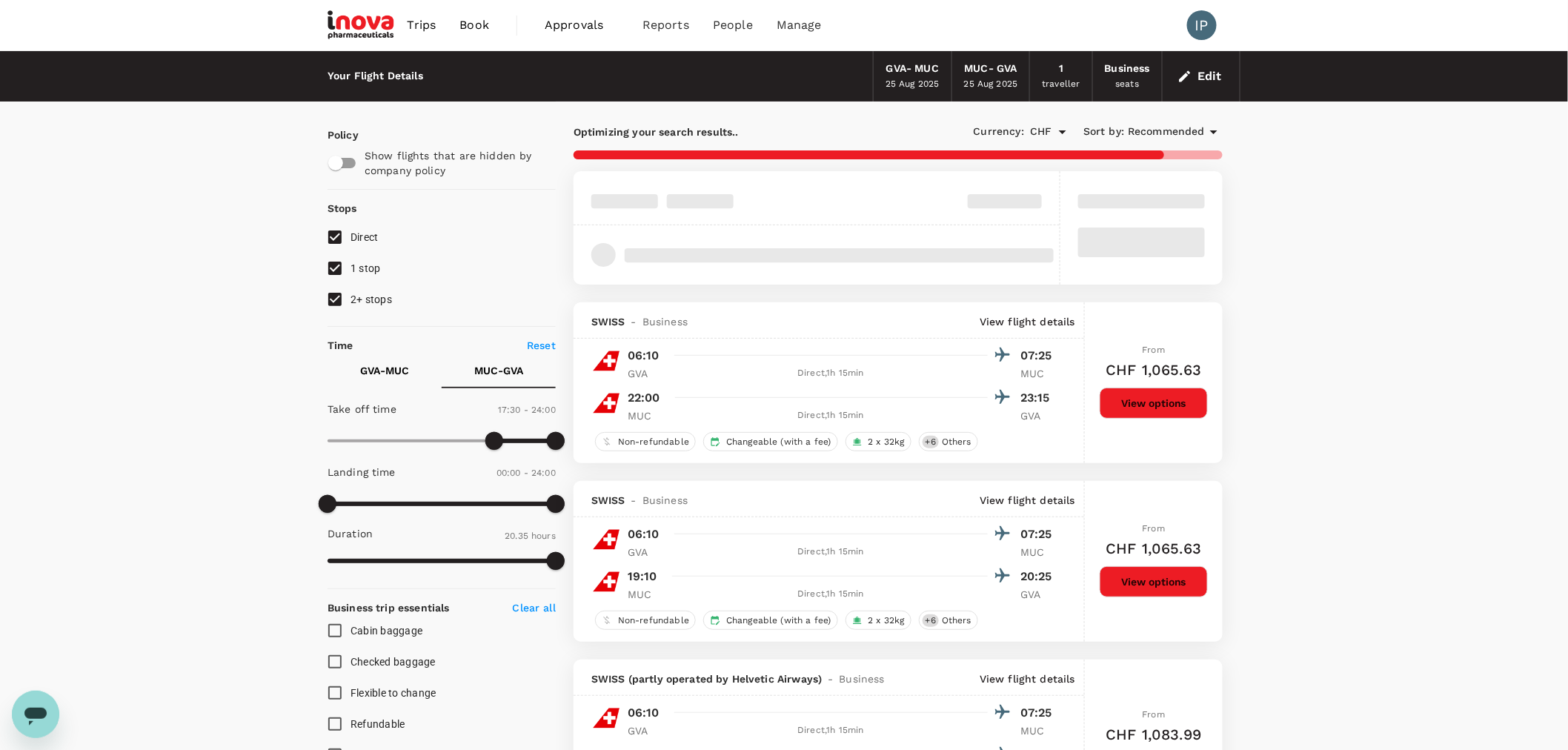 click on "[CODE] - [CODE]" at bounding box center (385, 371) 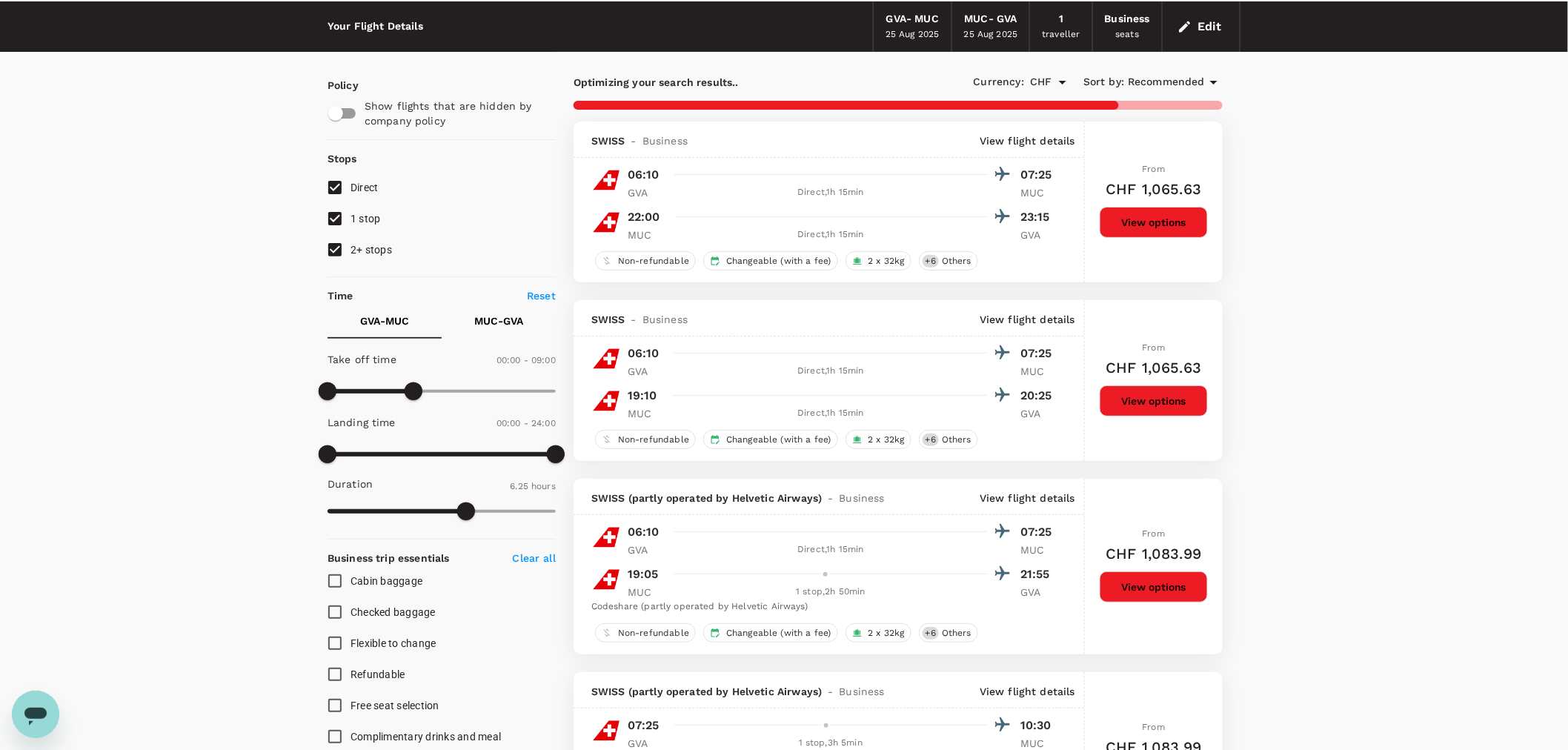 scroll, scrollTop: 0, scrollLeft: 0, axis: both 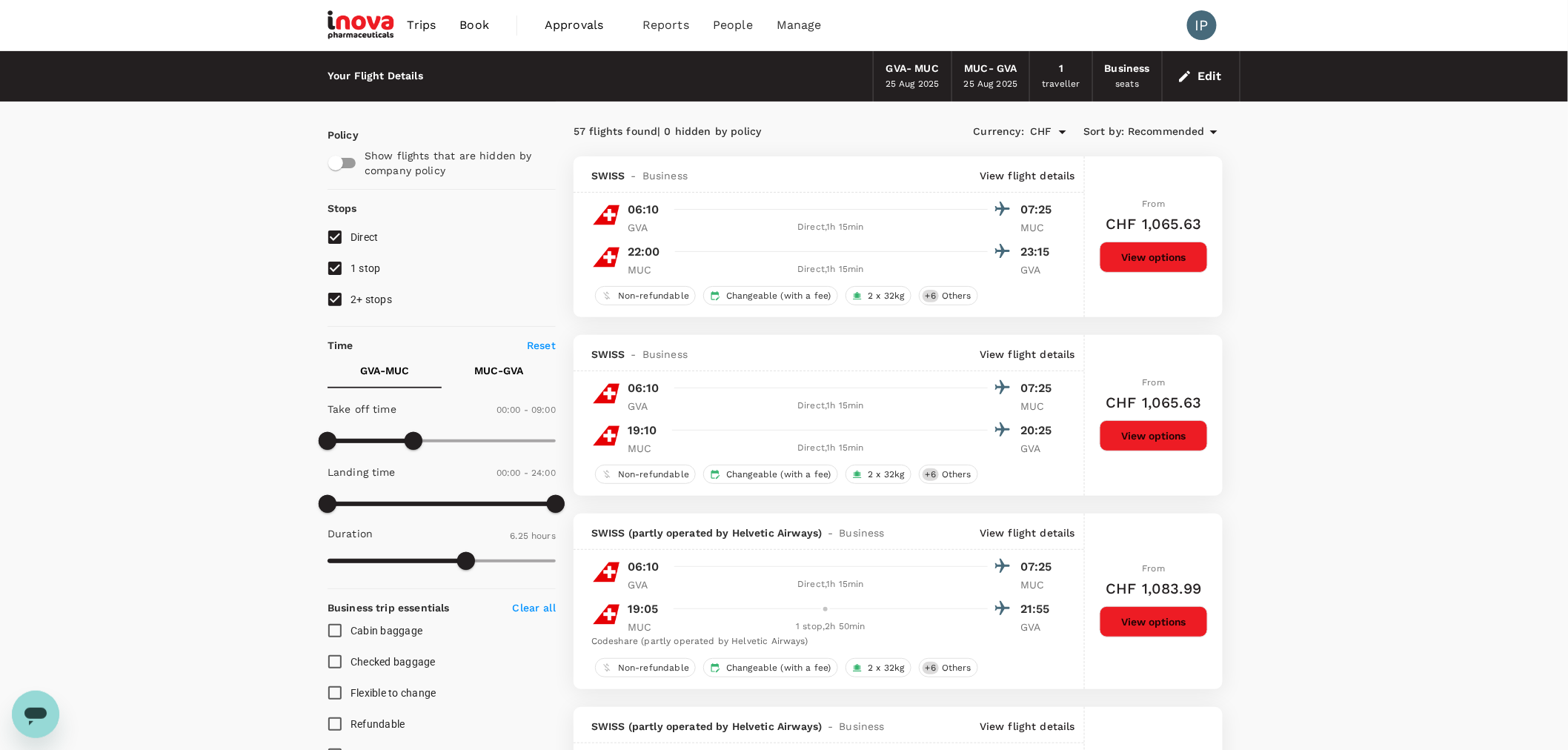 click on "seats" at bounding box center (1128, 84) 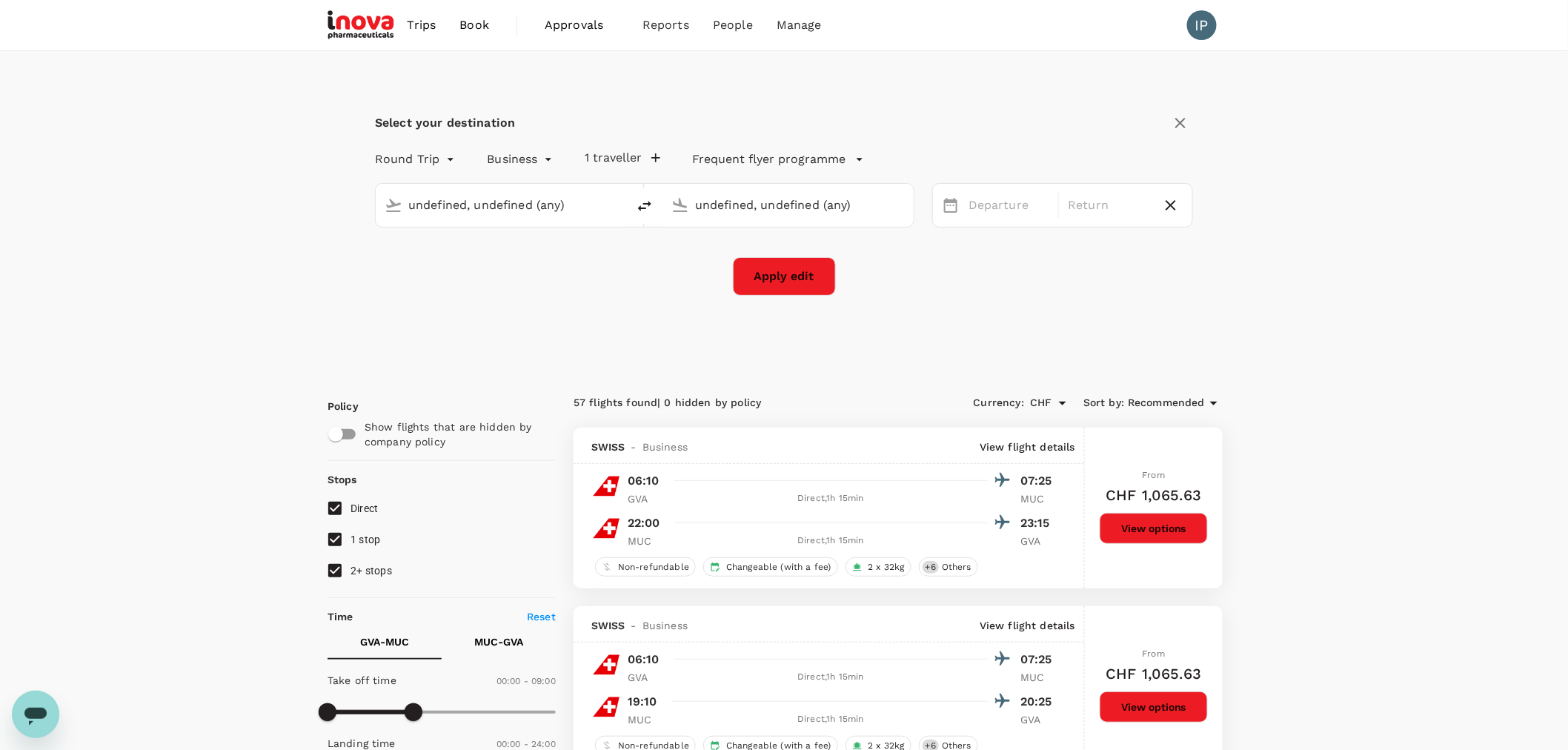 type 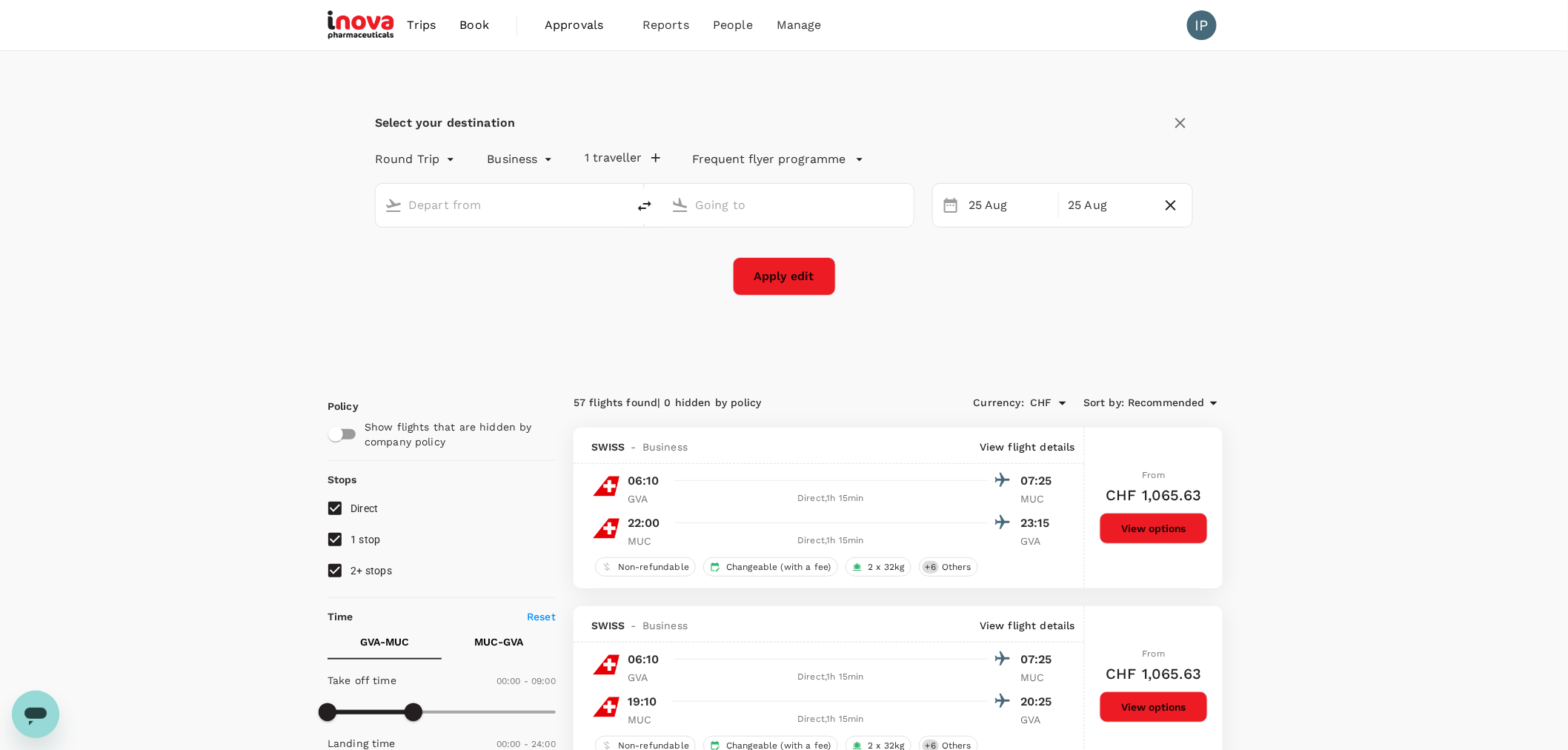type on "Geneva Intl (GVA)" 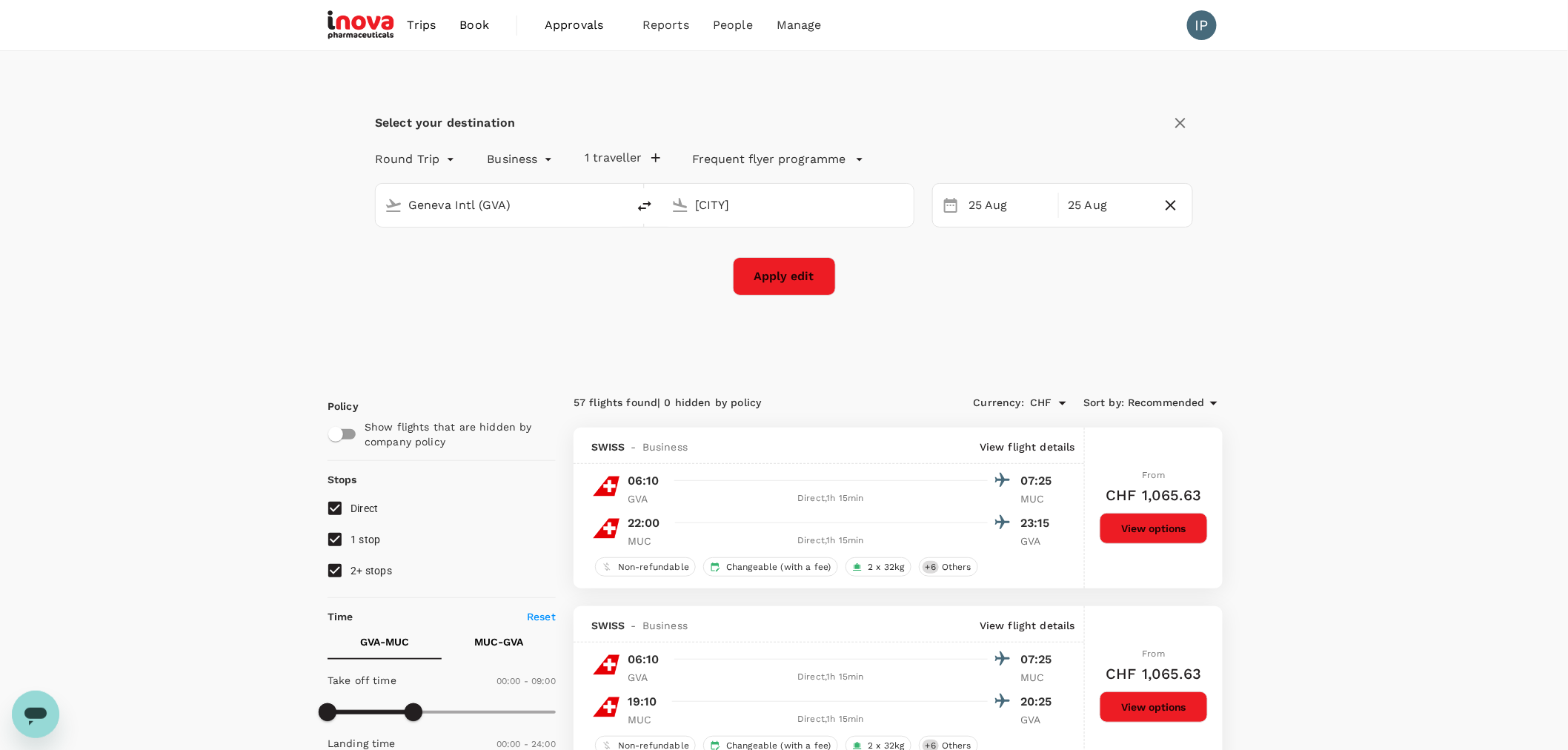 click on "Trips Book Approvals 0 Reports People Manage IP Select your destination Round Trip roundtrip Business business 1   traveller Frequent flyer programme [CITY] Intl ([CODE]) [CITY] ([CODE]) 25 Aug 25 Aug Apply edit Policy Show flights that are hidden by company policy Stops Direct 1 stop 2+ stops Time Reset [CODE] - [CODE] [CODE] - [CODE] Take off time 00:00 - 09:00 Landing time 00:00 - 24:00 Duration 6.25 hours Take off time 17:30 - 24:00 Landing time 00:00 - 24:00 Duration 20.35 hours Business trip essentials Clear all Cabin baggage Checked baggage Flexible to change Refundable Free seat selection Complimentary drinks and meal Cabin class Change Business Only business Airlines Clear all Air France Alitalia Austrian Airlines British Airways Brussels Airlines Condor Flugdienst KLM Lufthansa SWISS Other Only show corporate rates Exclude code share flights 57   flights found  |   0   hidden by policy Currency :  CHF Sort by :  Recommended SWISS     - Business   View flight details 06:10 07:25 [CODE] Direct ,  1h 15min [CODE] 22:00 23:15" at bounding box center [784, 2334] 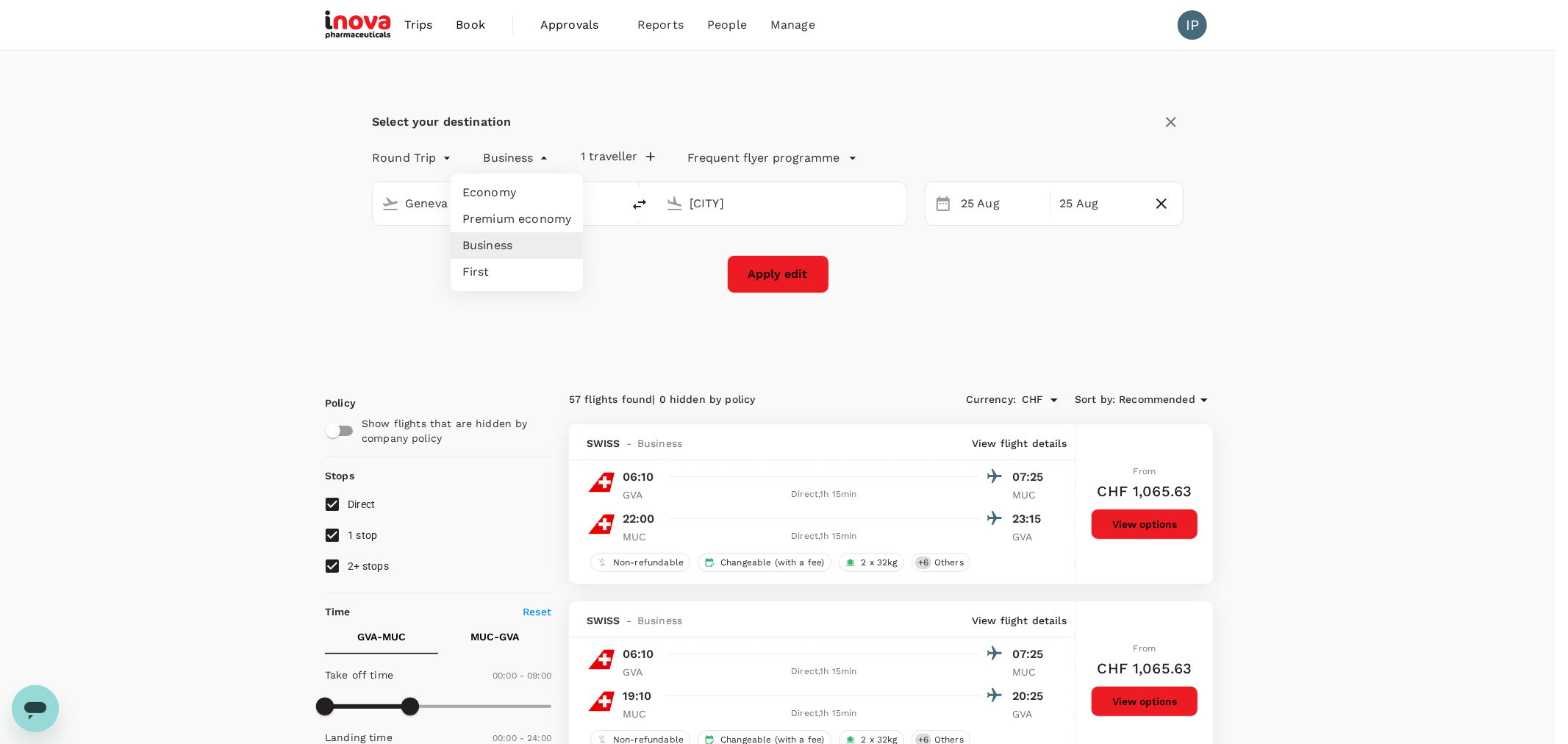 click on "Economy" at bounding box center [517, 193] 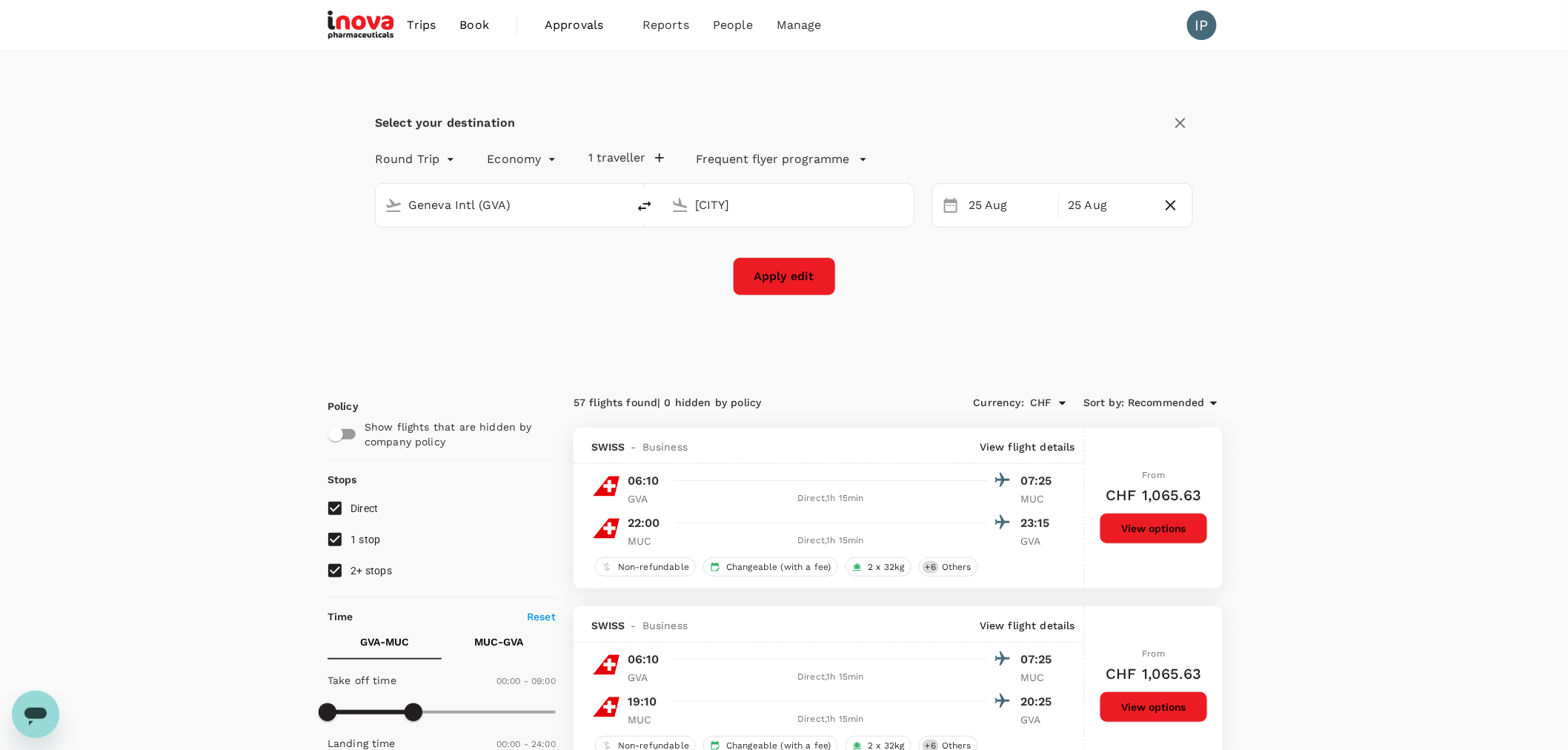 click on "Apply edit" at bounding box center [784, 276] 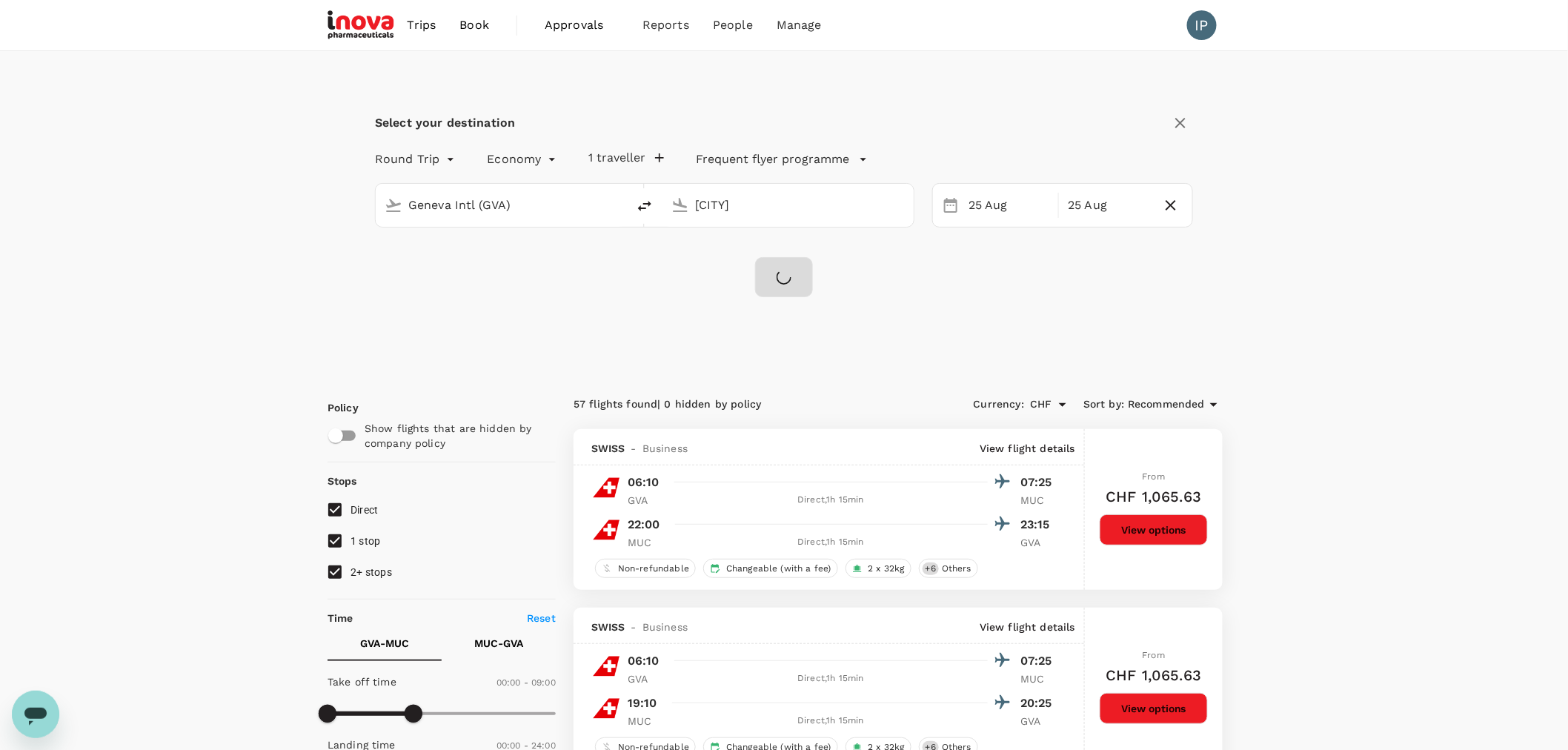 checkbox on "false" 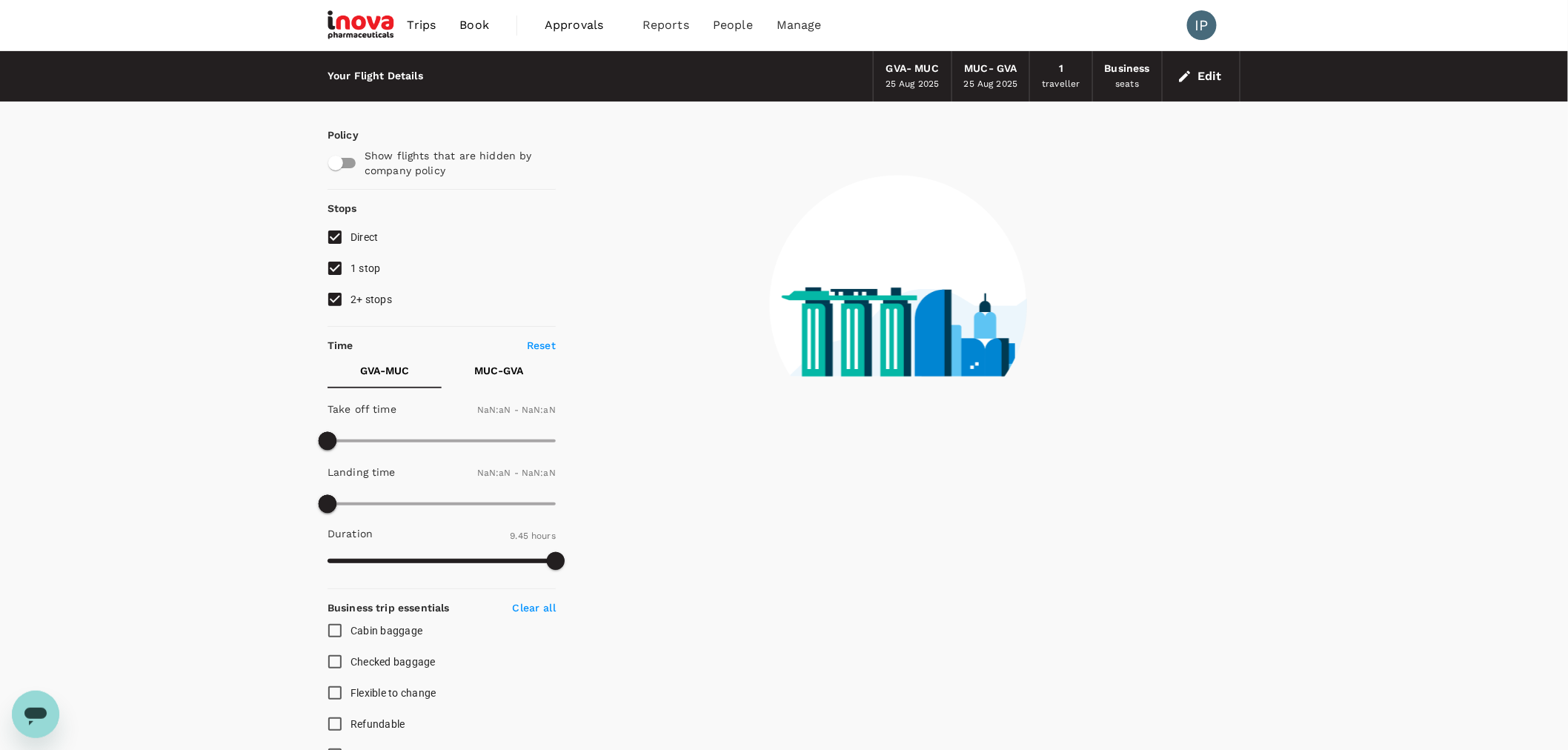type on "1440" 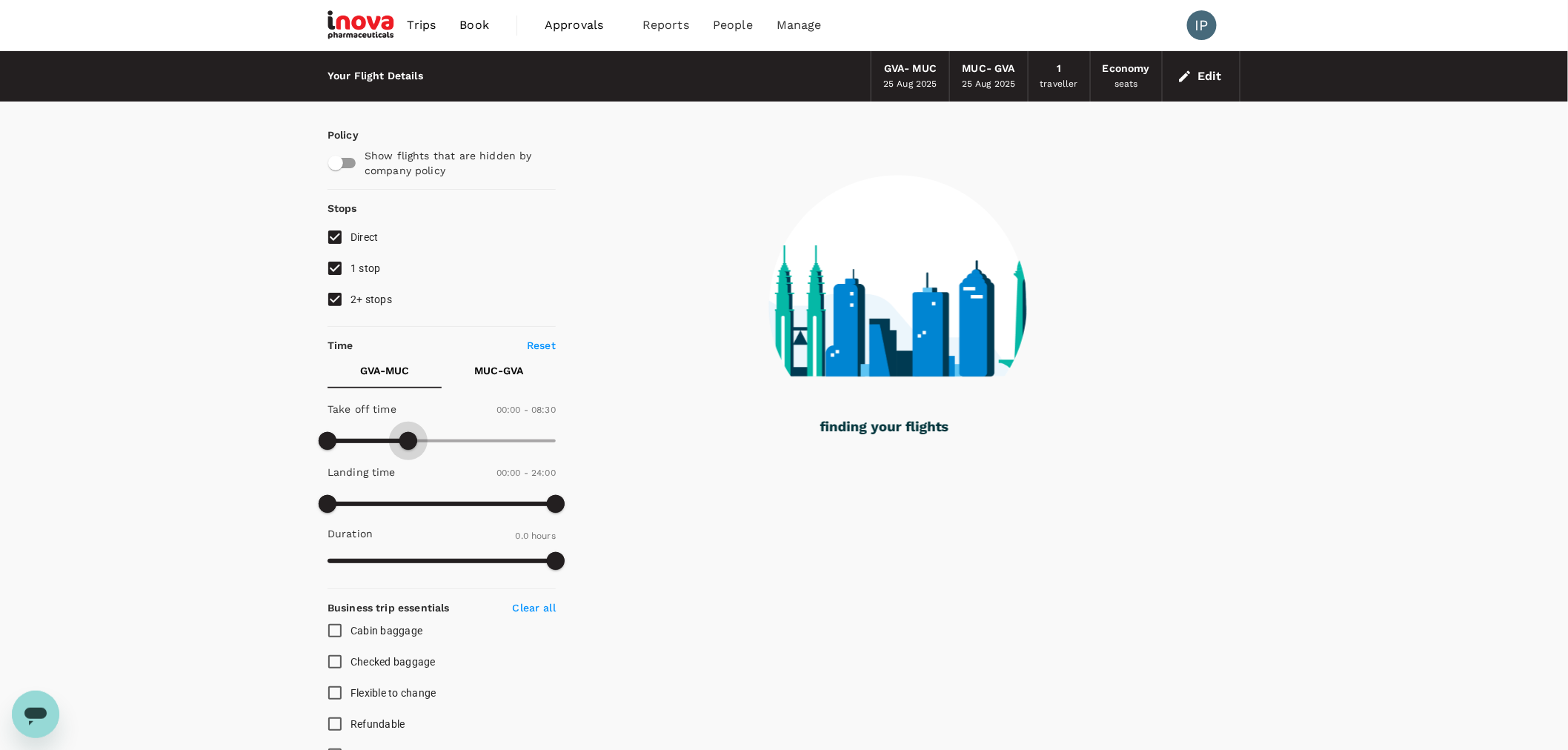 type on "540" 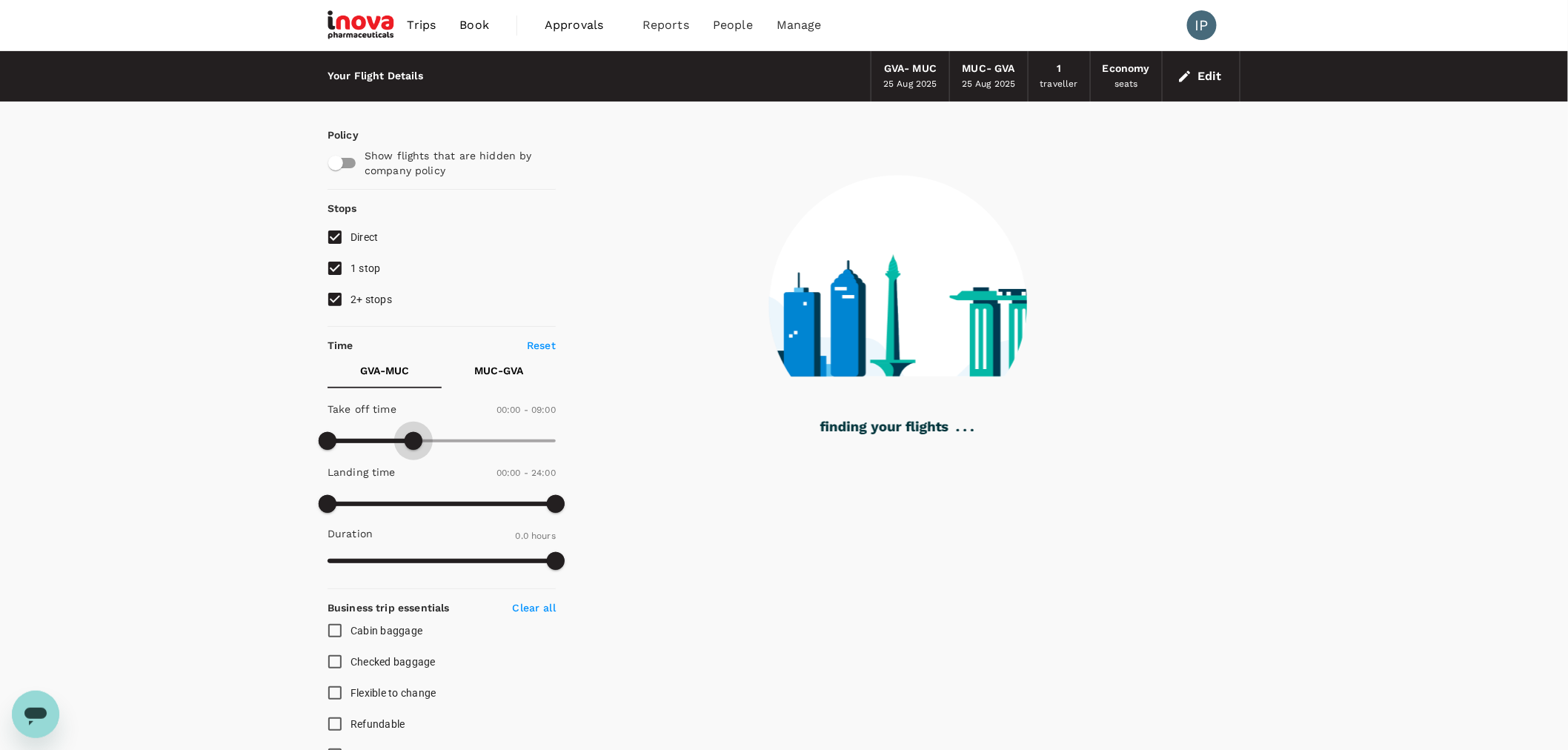 drag, startPoint x: 554, startPoint y: 440, endPoint x: 411, endPoint y: 455, distance: 143.78456 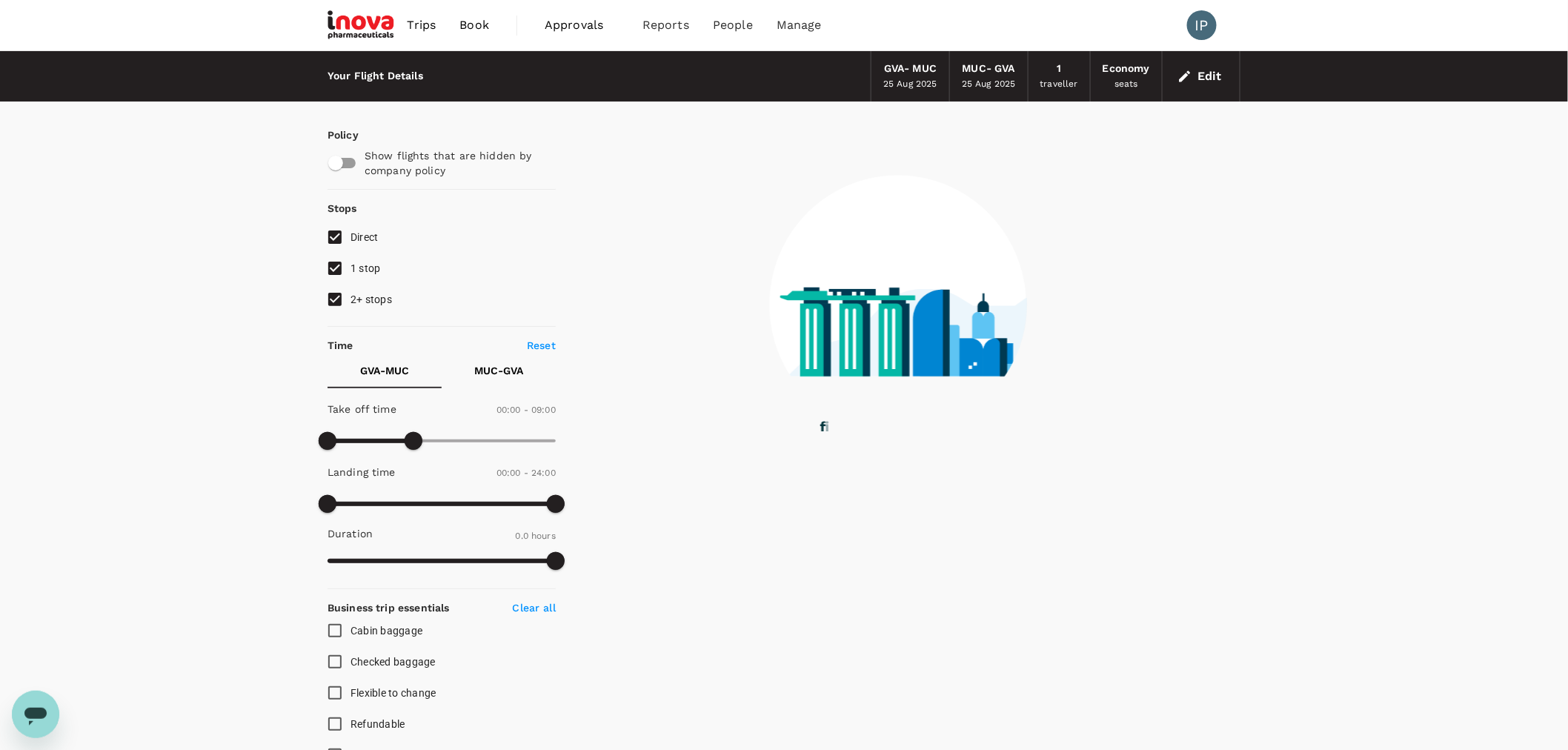 click on "[CODE] - [CODE]" at bounding box center [499, 371] 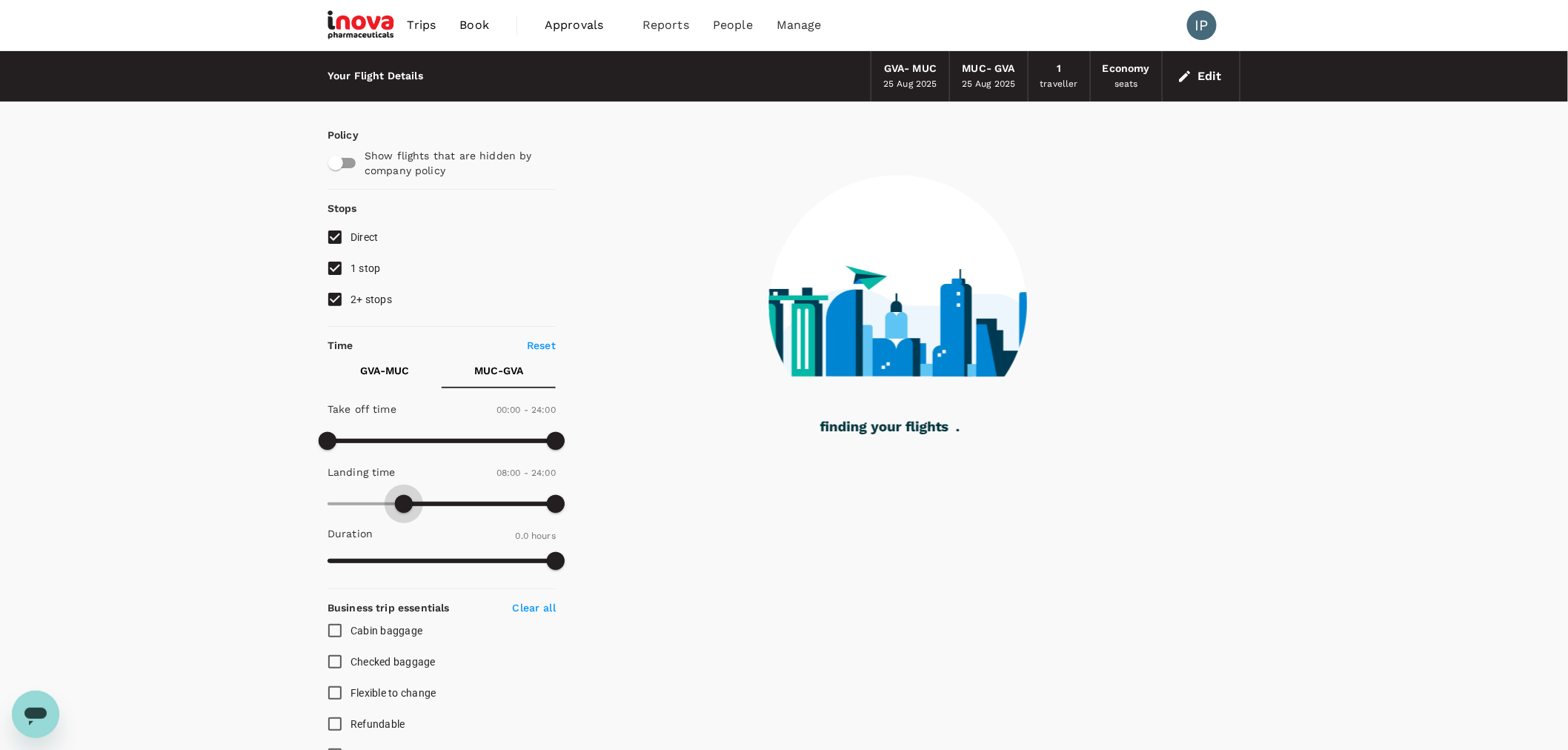 type on "810" 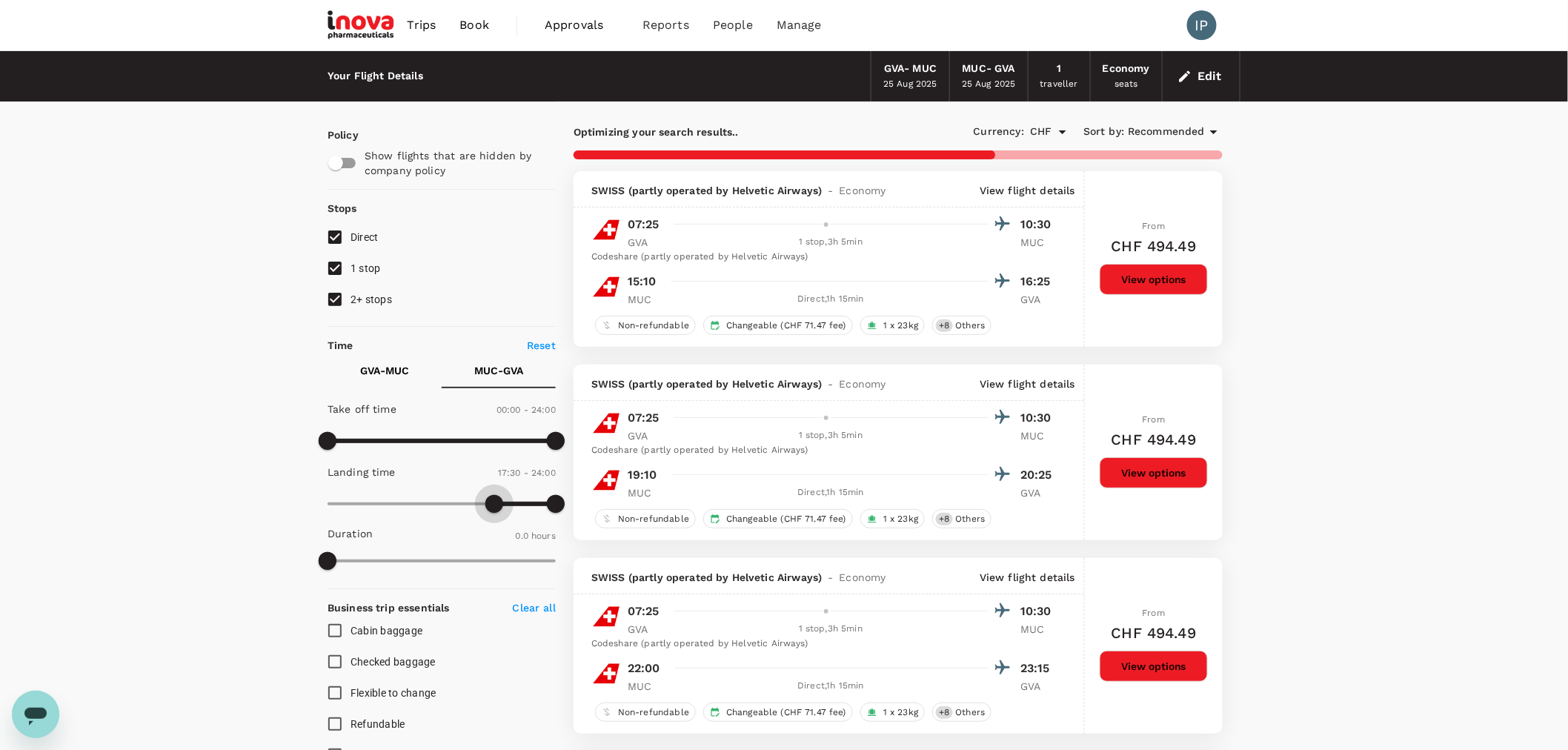 type on "1020" 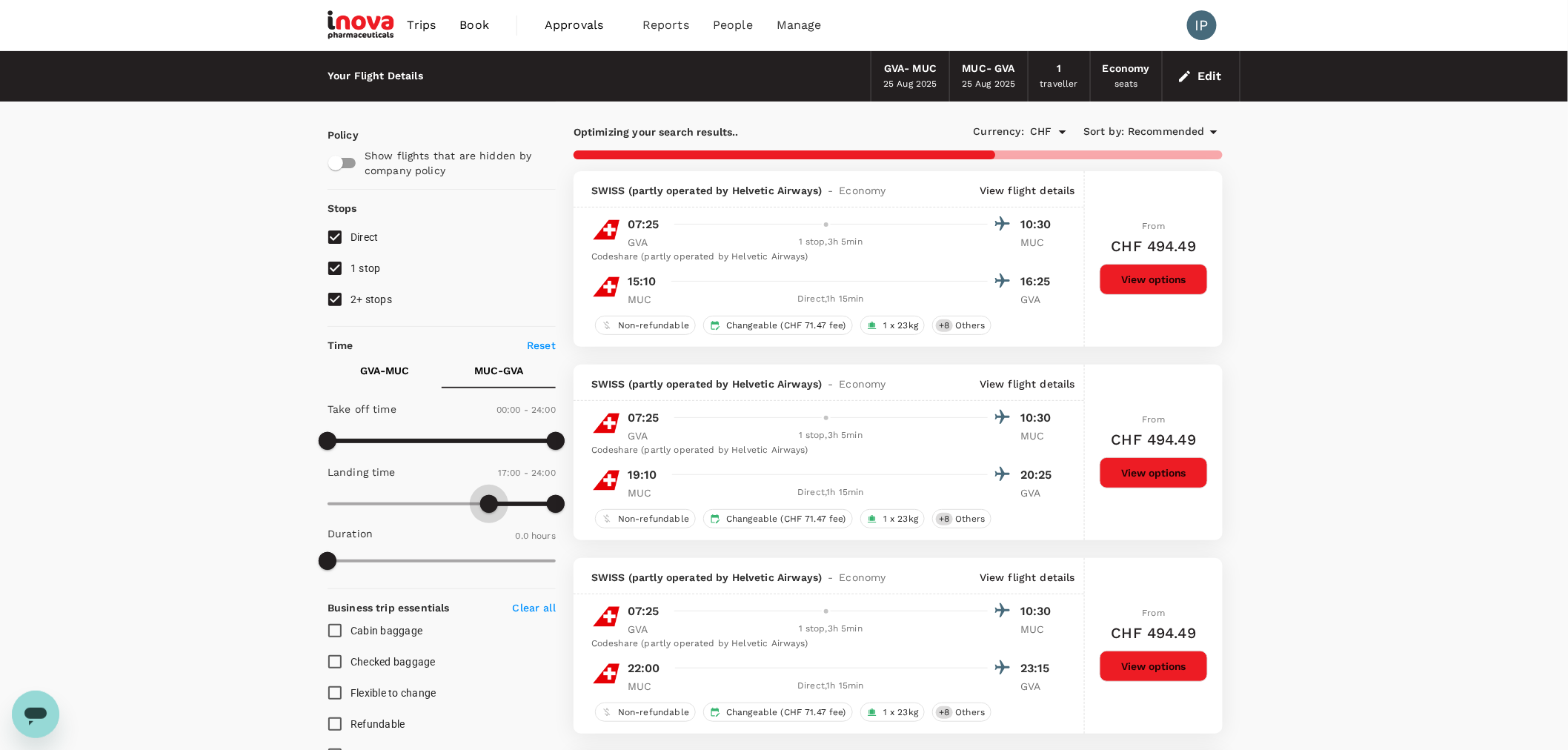 drag, startPoint x: 327, startPoint y: 506, endPoint x: 491, endPoint y: 511, distance: 164.0762 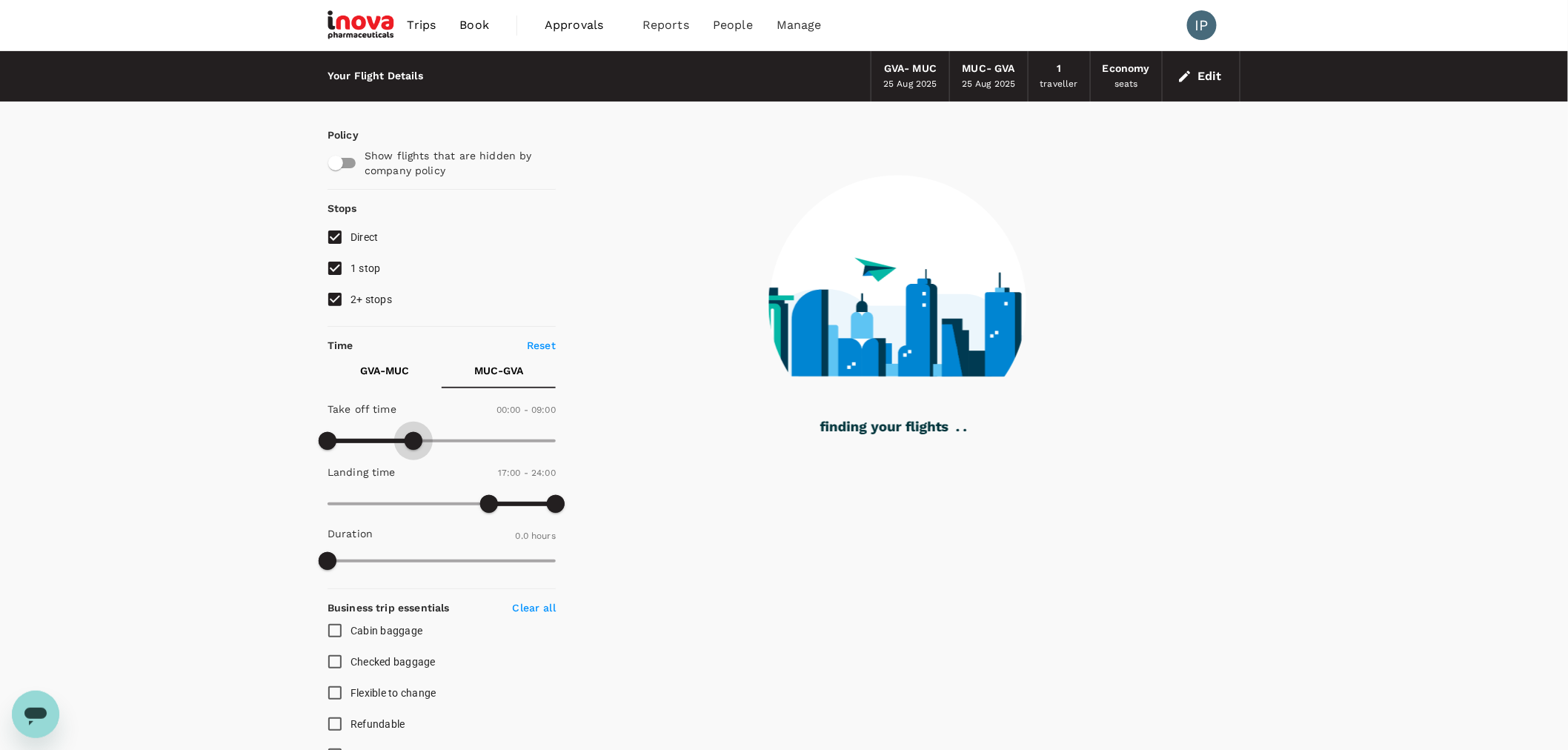 drag, startPoint x: 547, startPoint y: 447, endPoint x: 413, endPoint y: 447, distance: 134 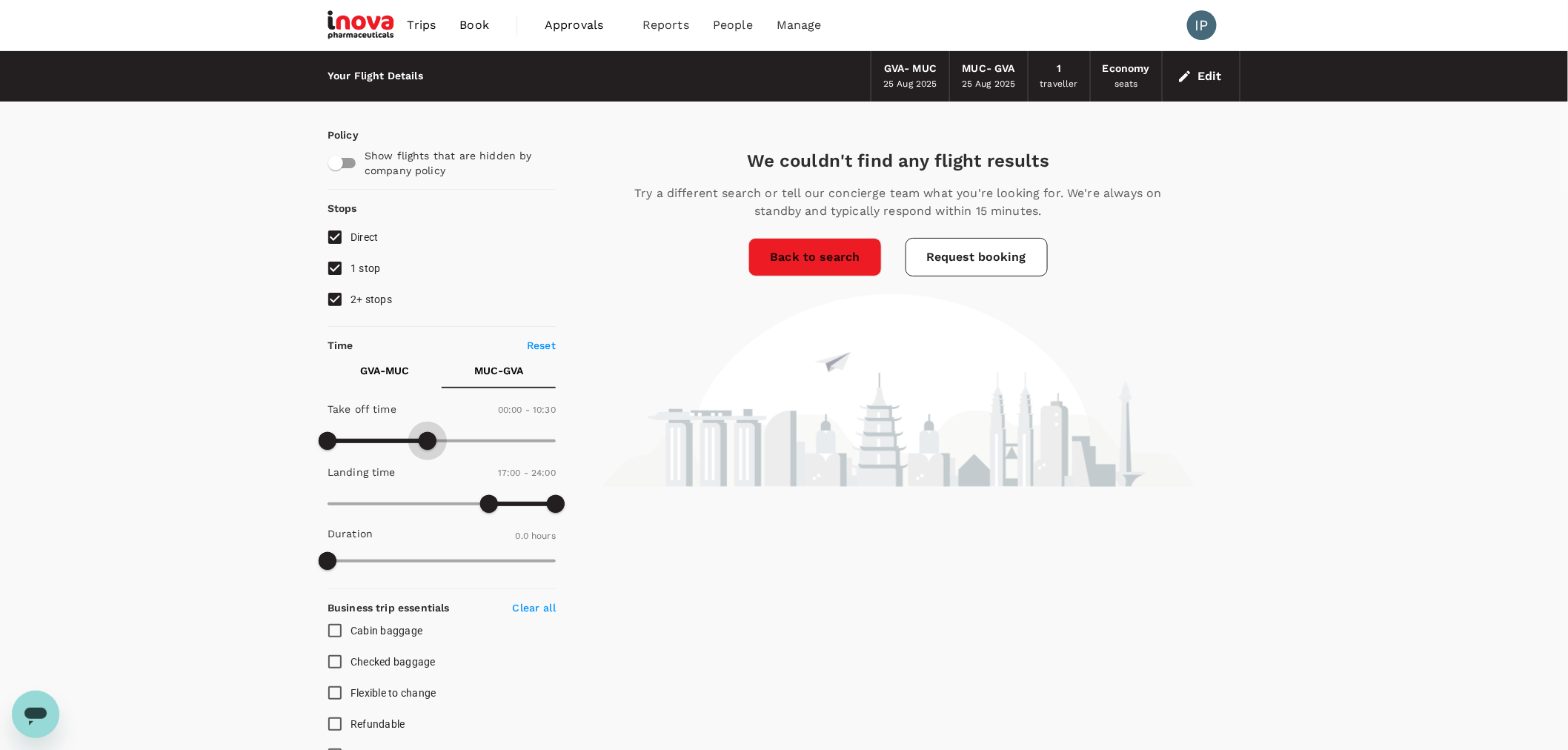 type on "660" 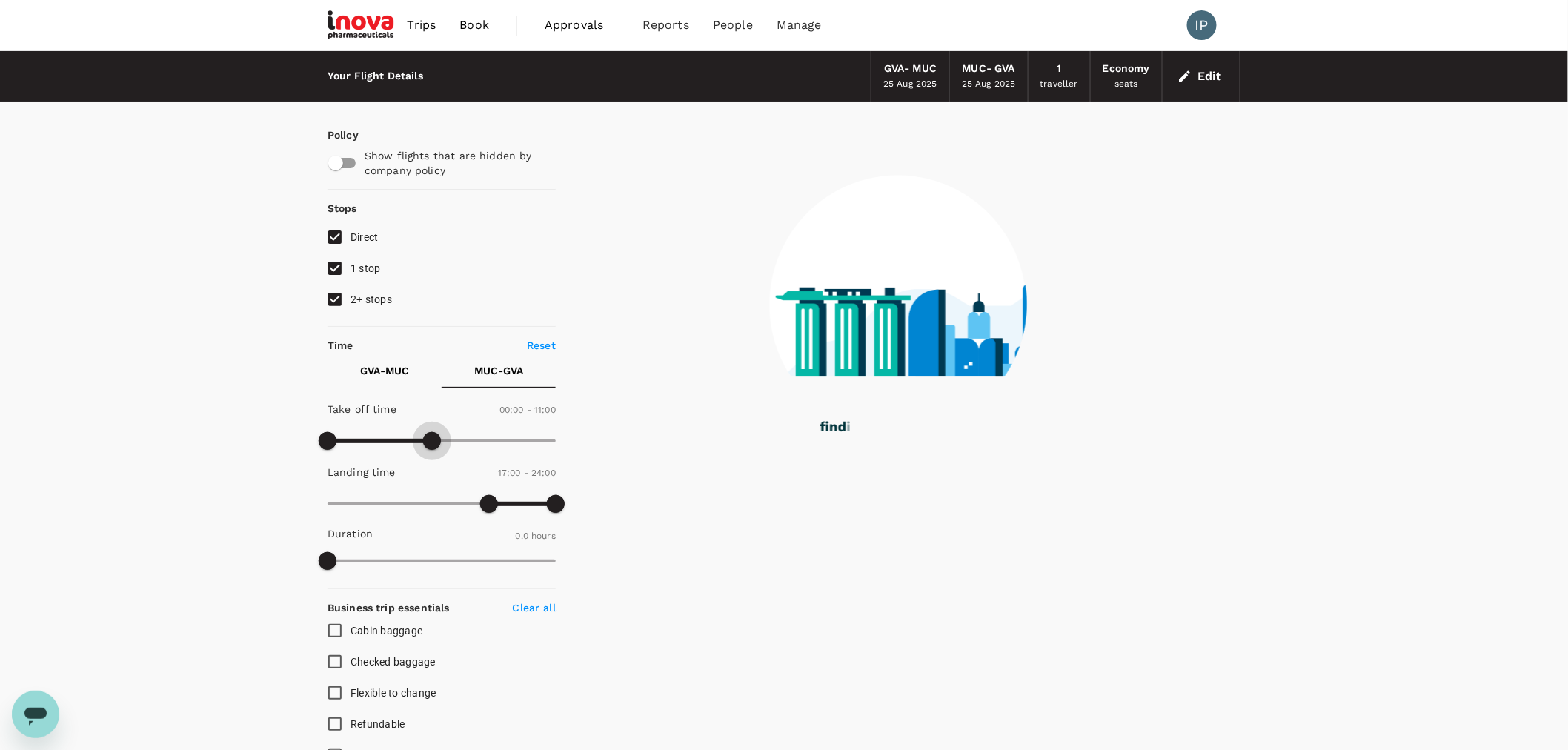 drag, startPoint x: 413, startPoint y: 441, endPoint x: 433, endPoint y: 434, distance: 21.18962 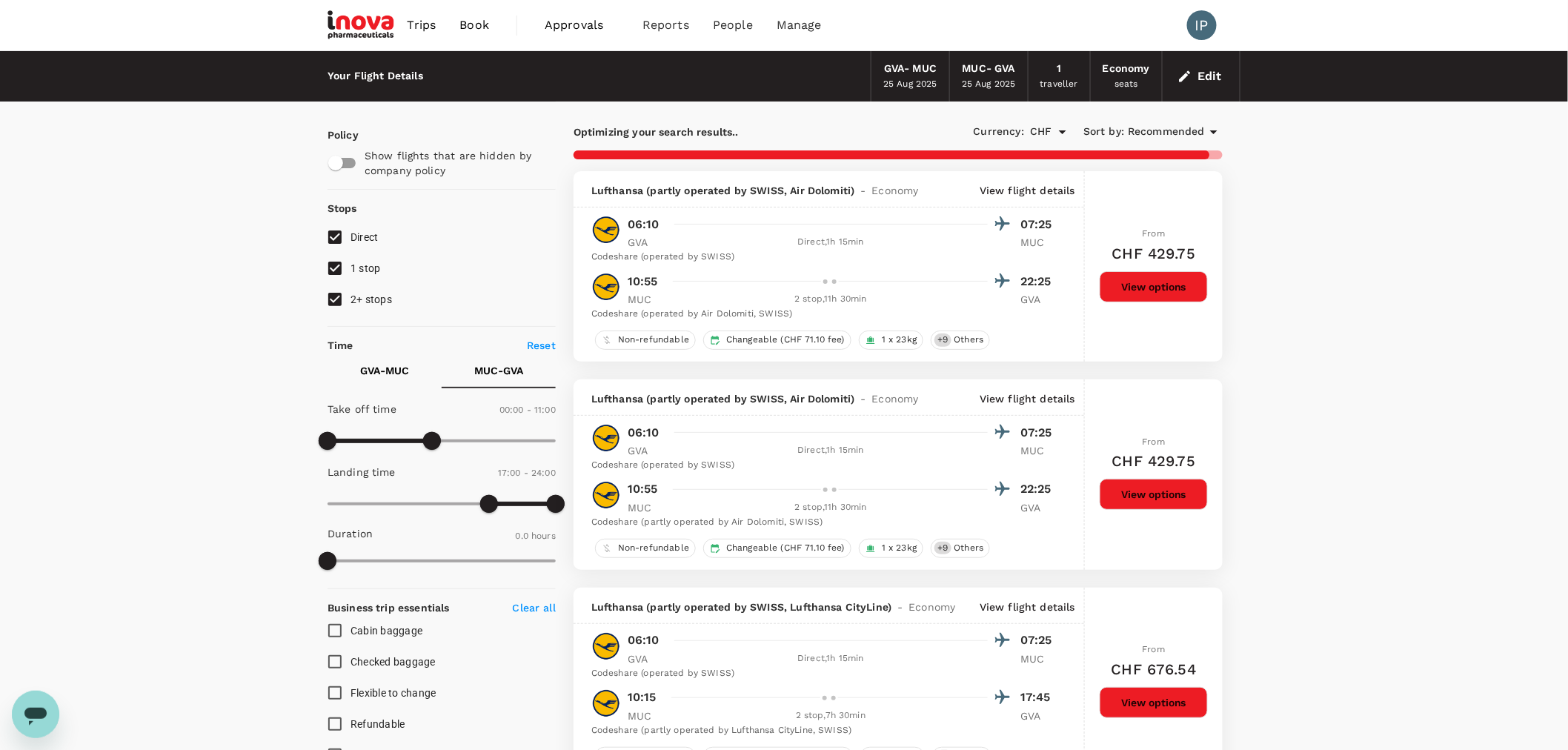 click on "2+ stops" at bounding box center (335, 299) 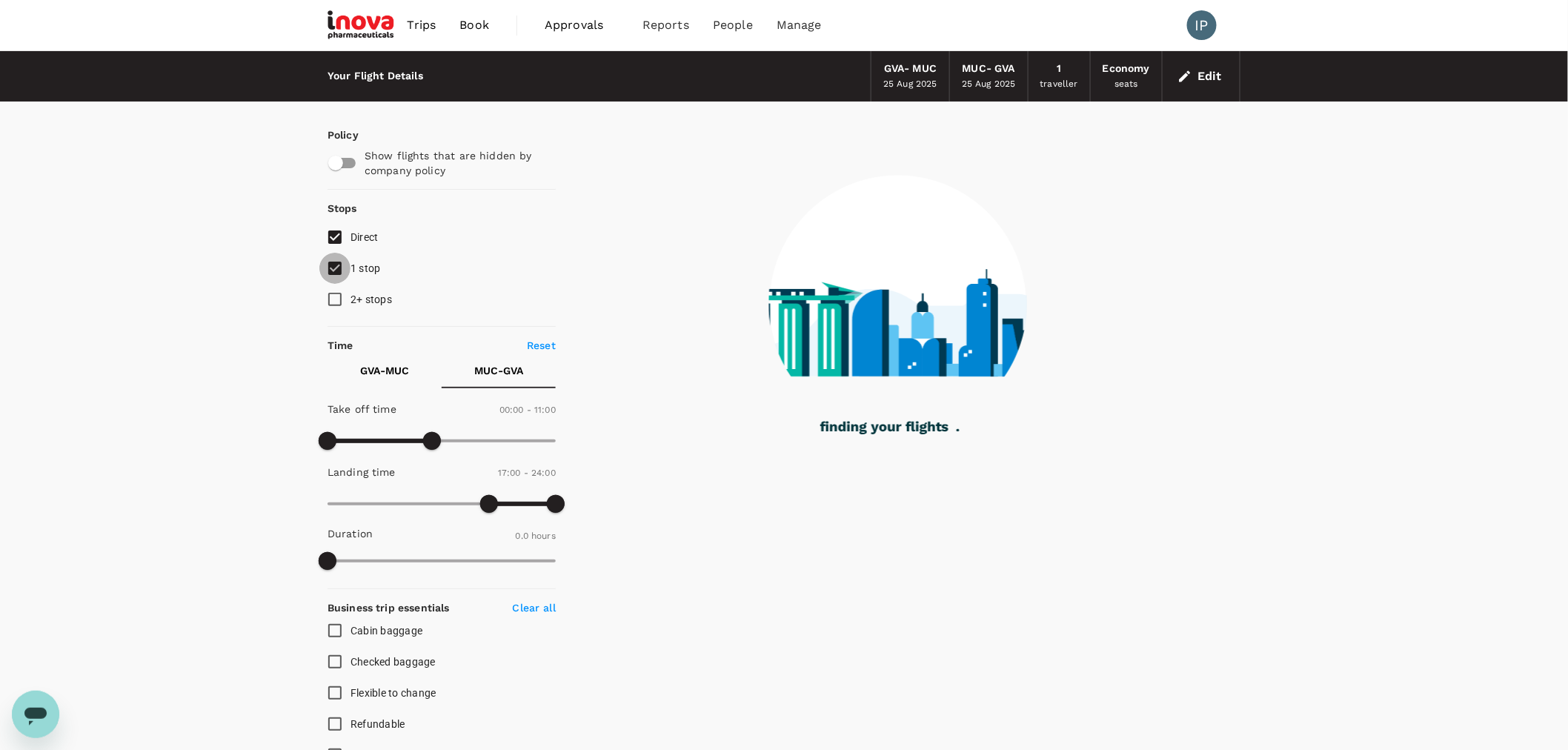 click on "1 stop" at bounding box center (335, 268) 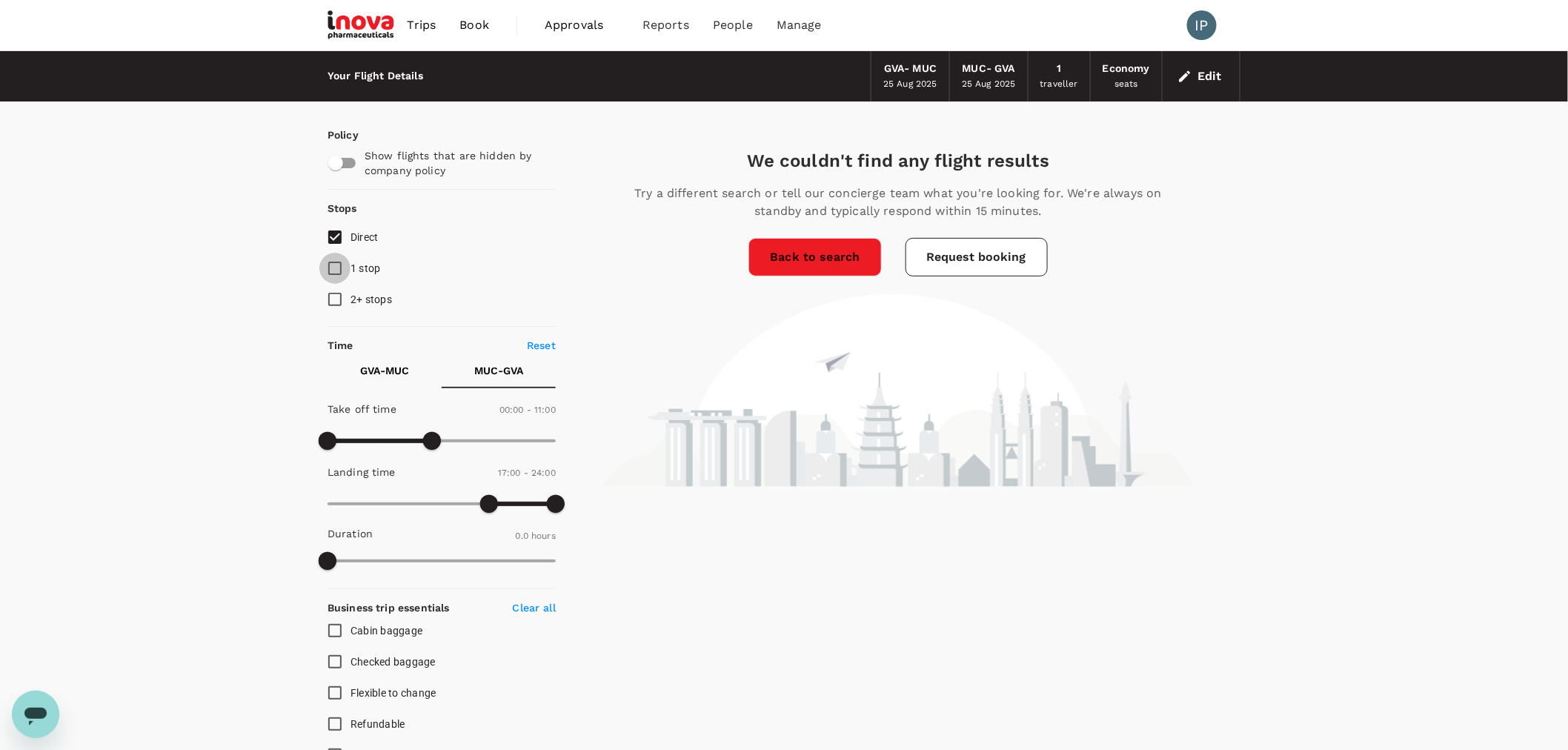 click on "1 stop" at bounding box center (335, 268) 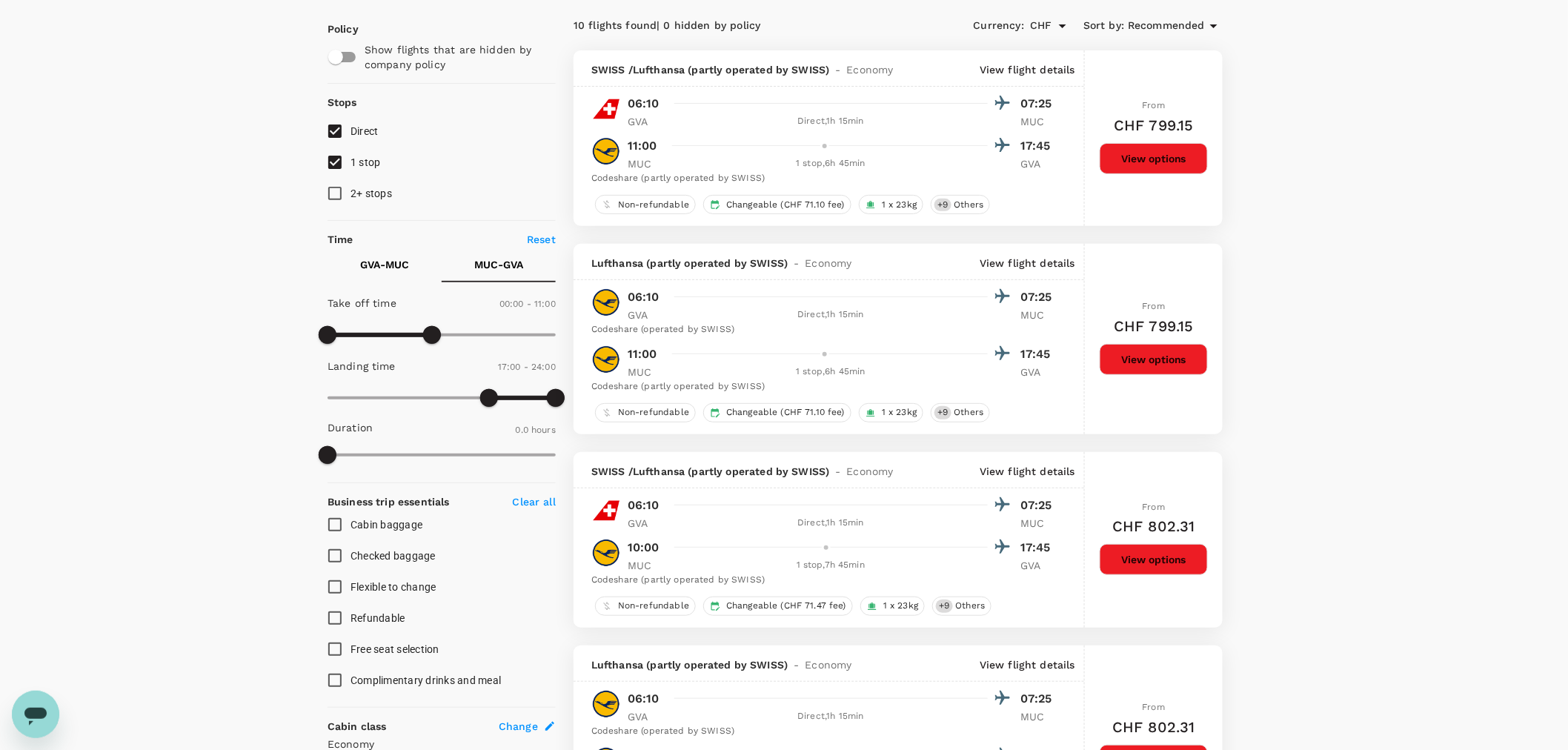 scroll, scrollTop: 82, scrollLeft: 0, axis: vertical 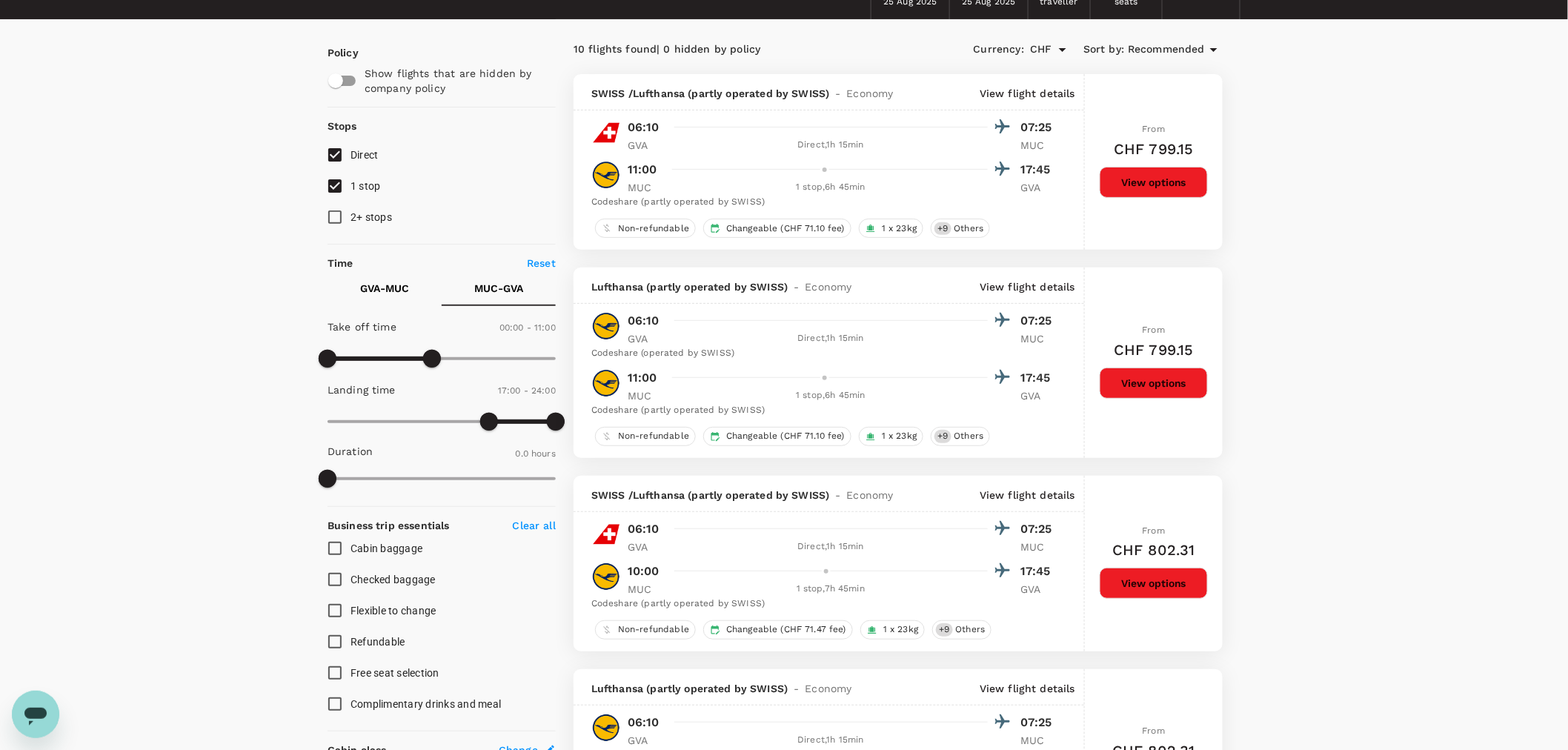 click on "[CODE] - [CODE]" at bounding box center (499, 288) 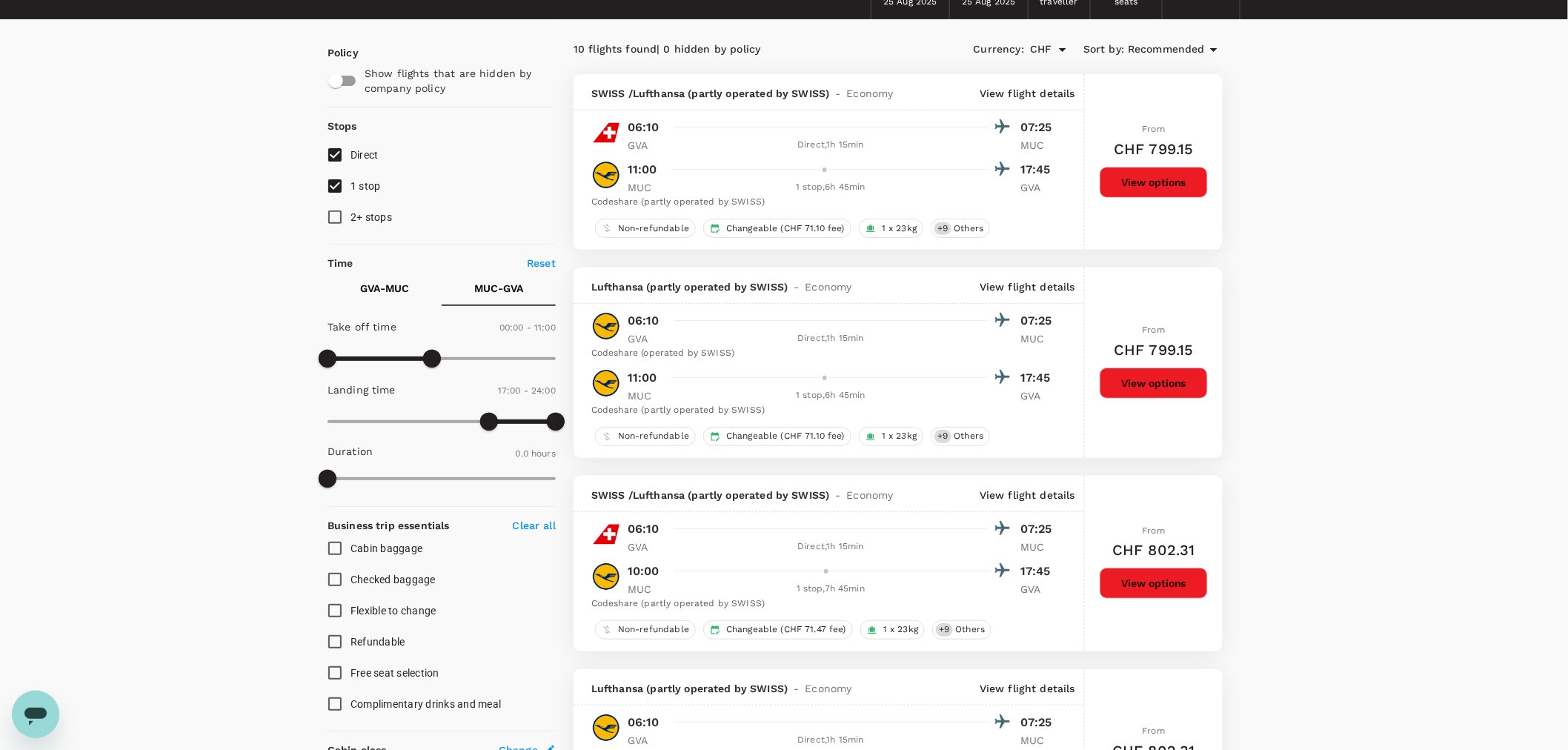 click on "[CODE] - [CODE]" at bounding box center (385, 288) 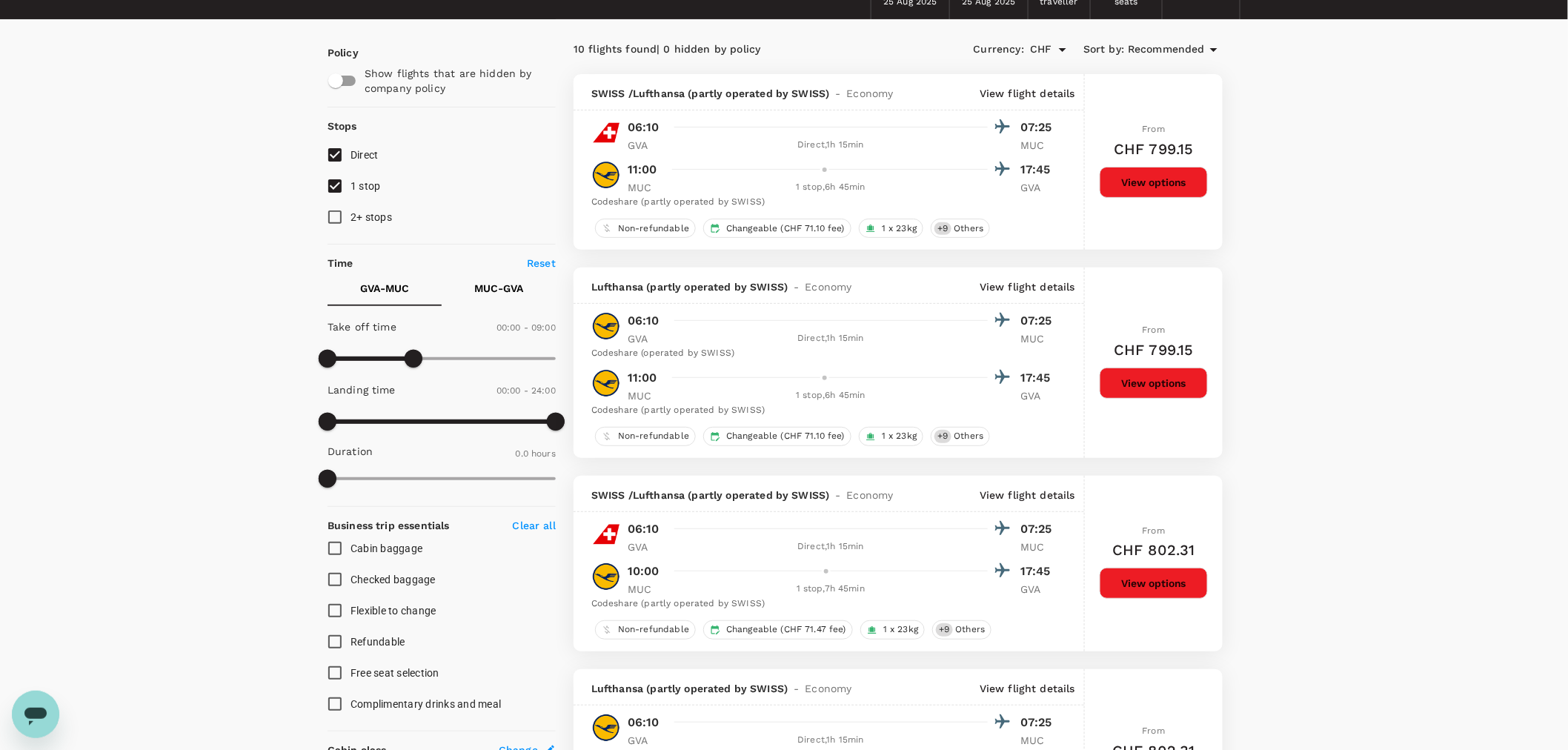 type on "30" 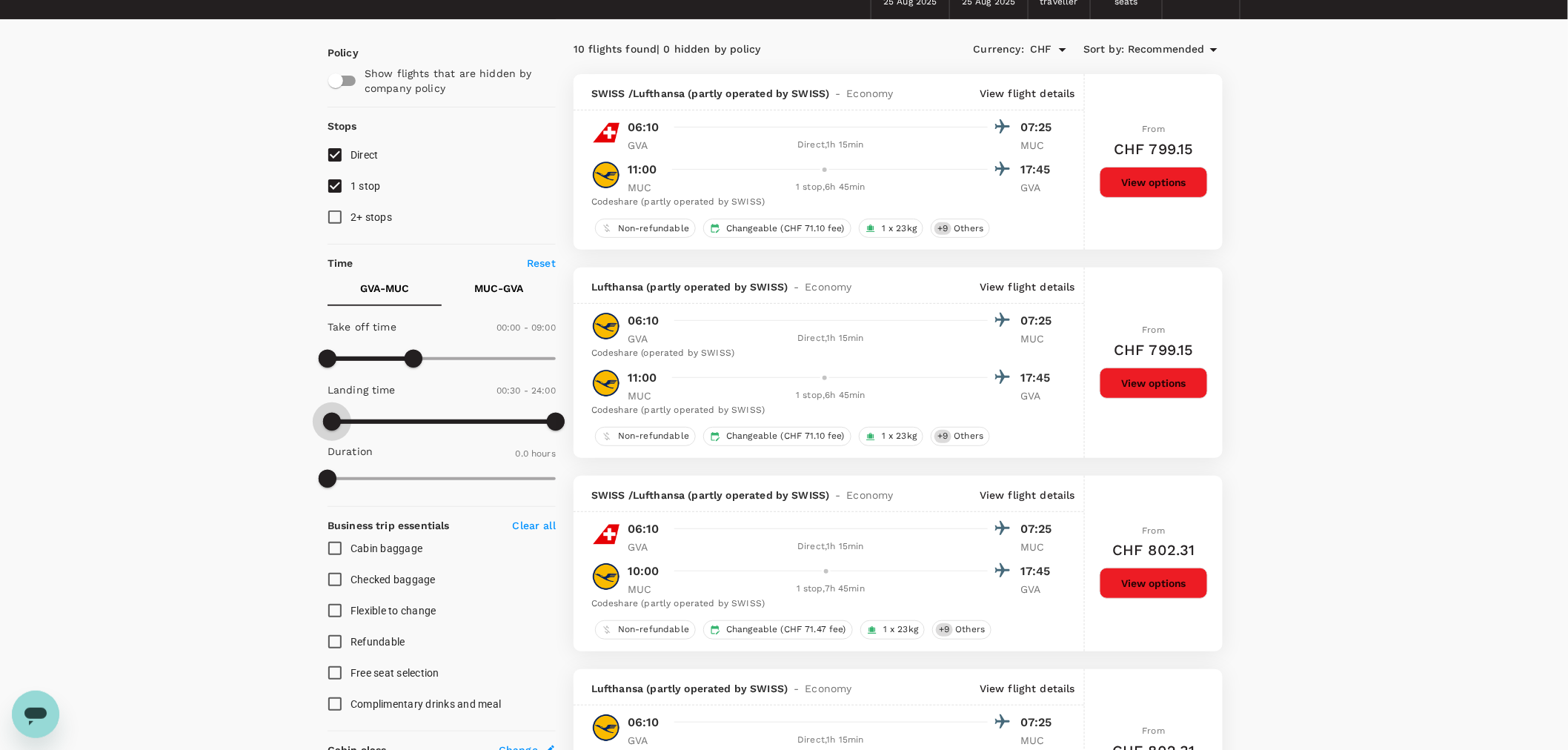 click at bounding box center [332, 422] 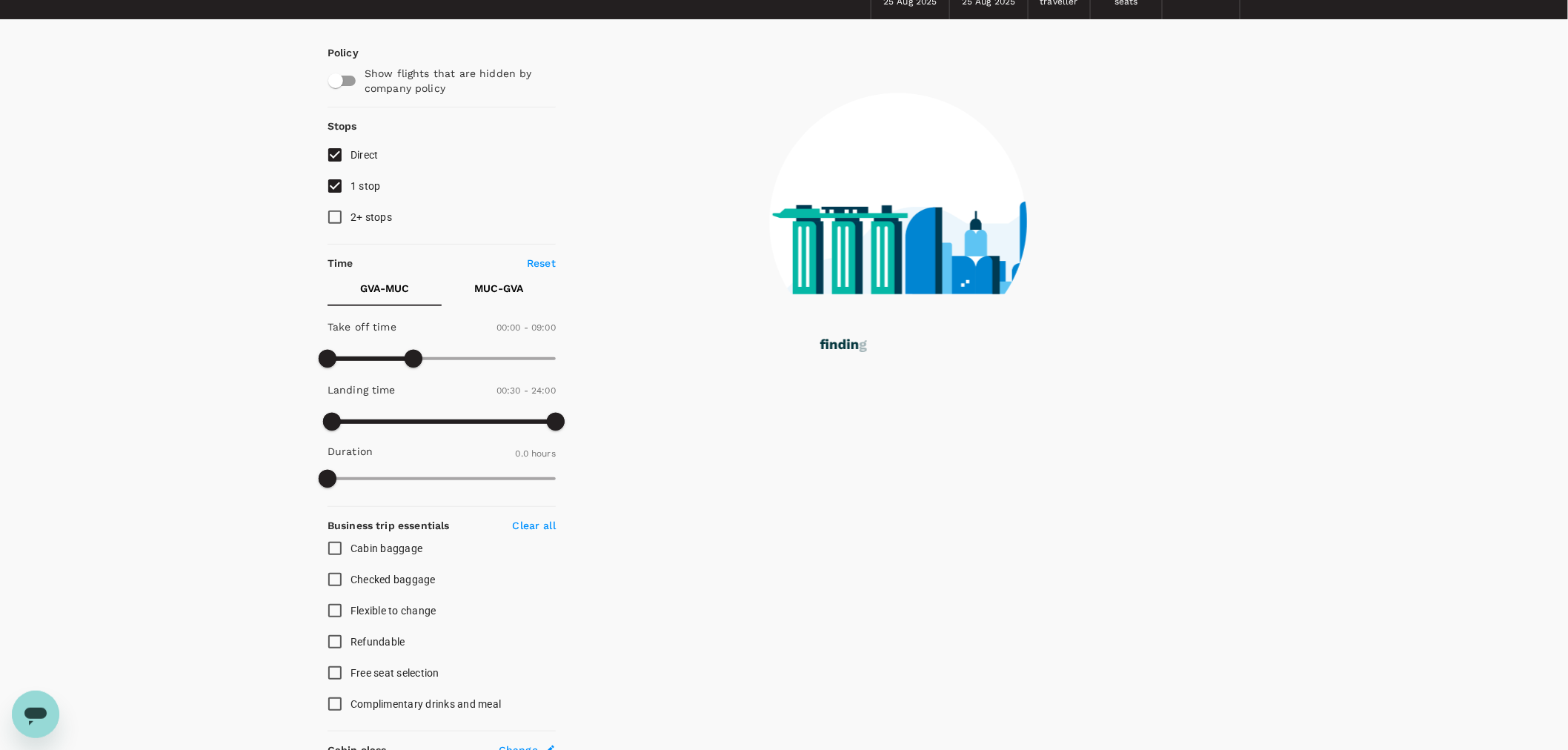 click on "[CODE] - [CODE]" at bounding box center (385, 288) 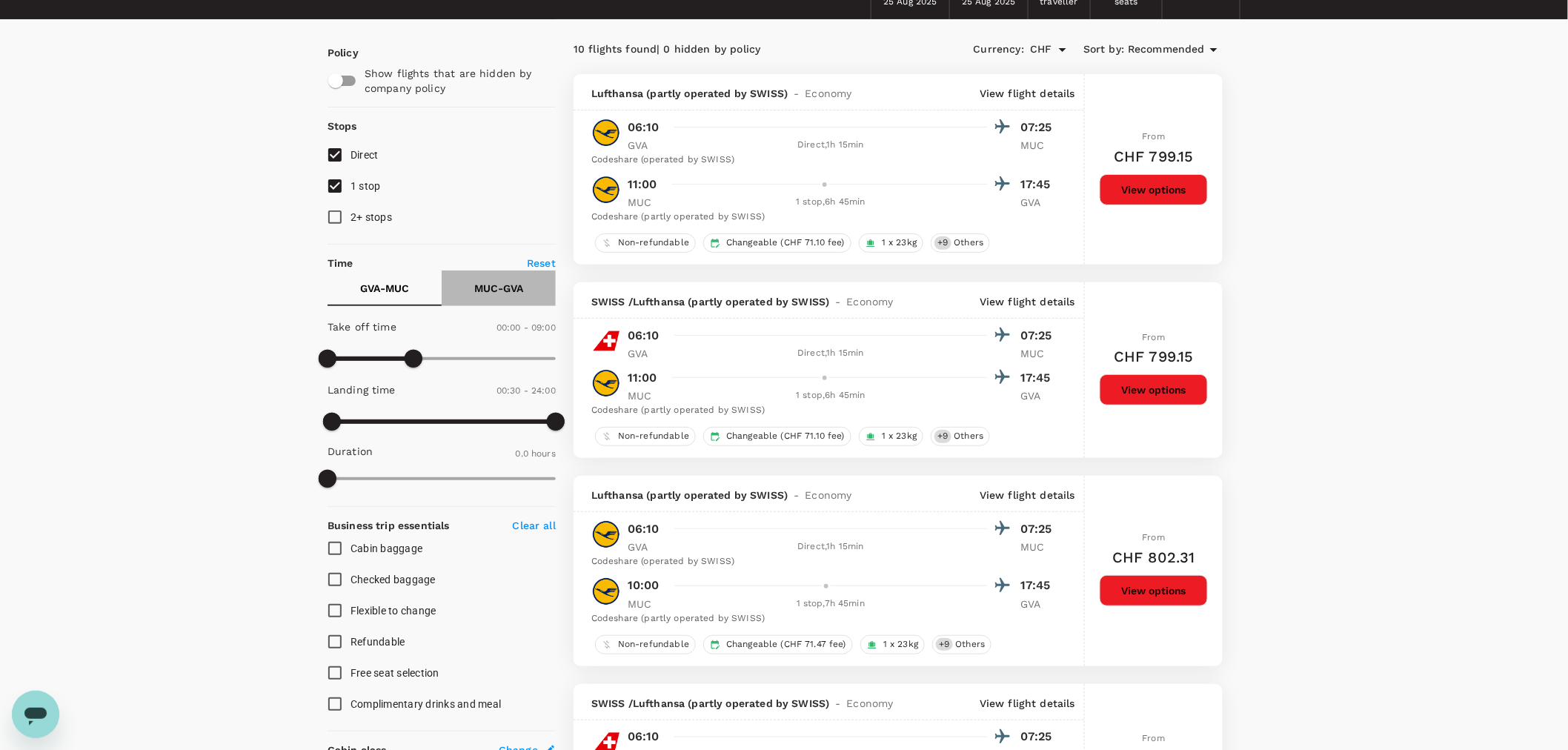 click on "[CODE] - [CODE]" at bounding box center [499, 288] 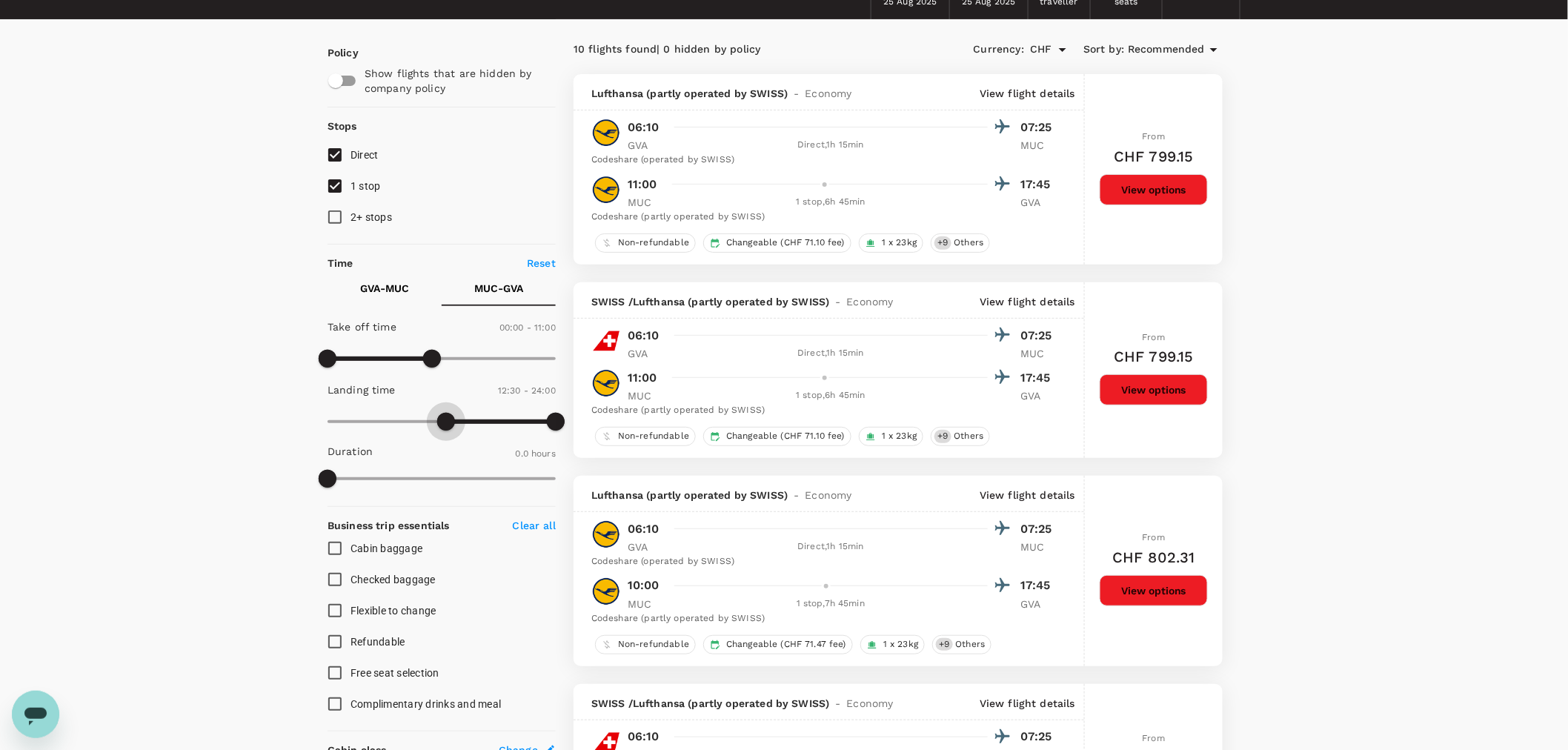type on "0" 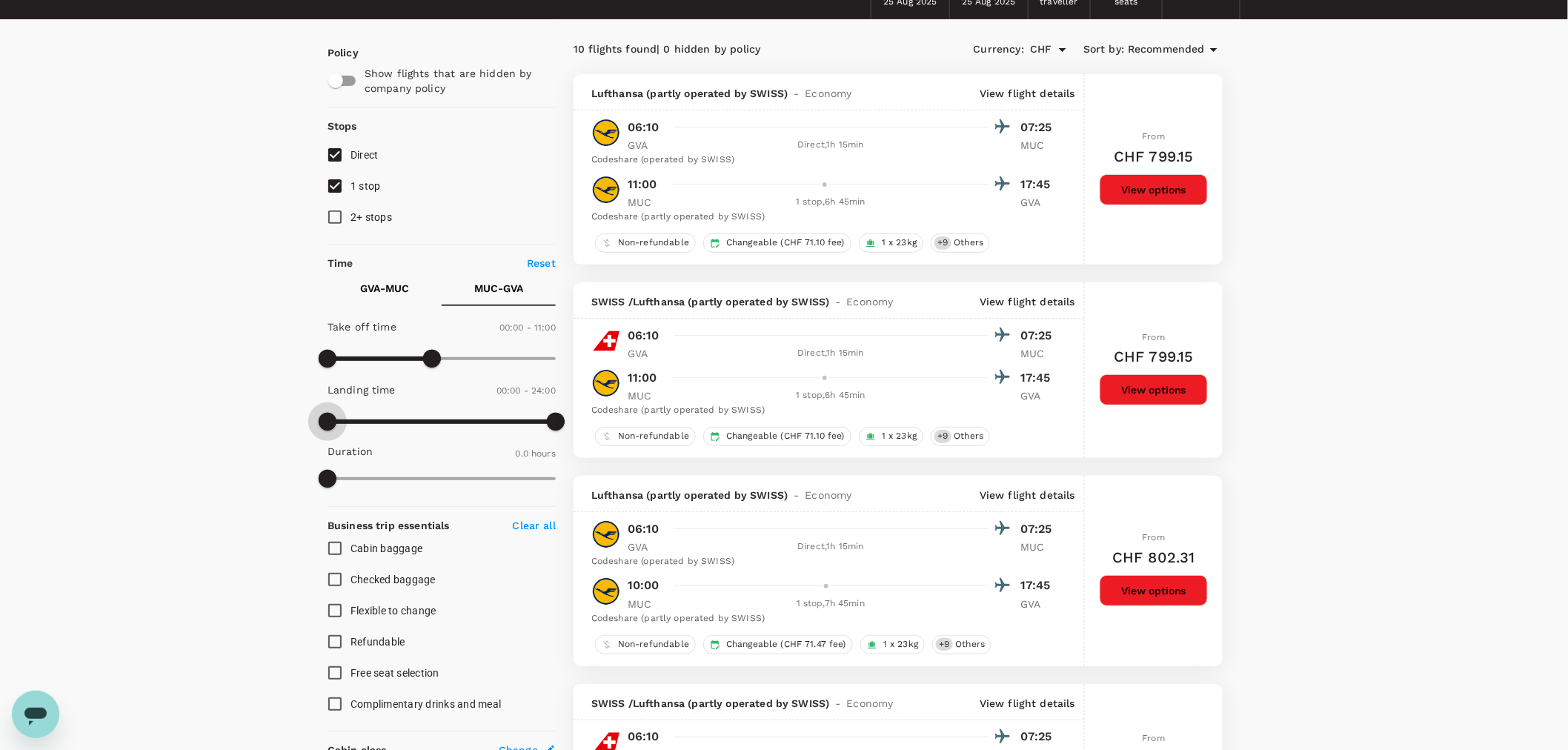 drag, startPoint x: 486, startPoint y: 424, endPoint x: 291, endPoint y: 442, distance: 195.82901 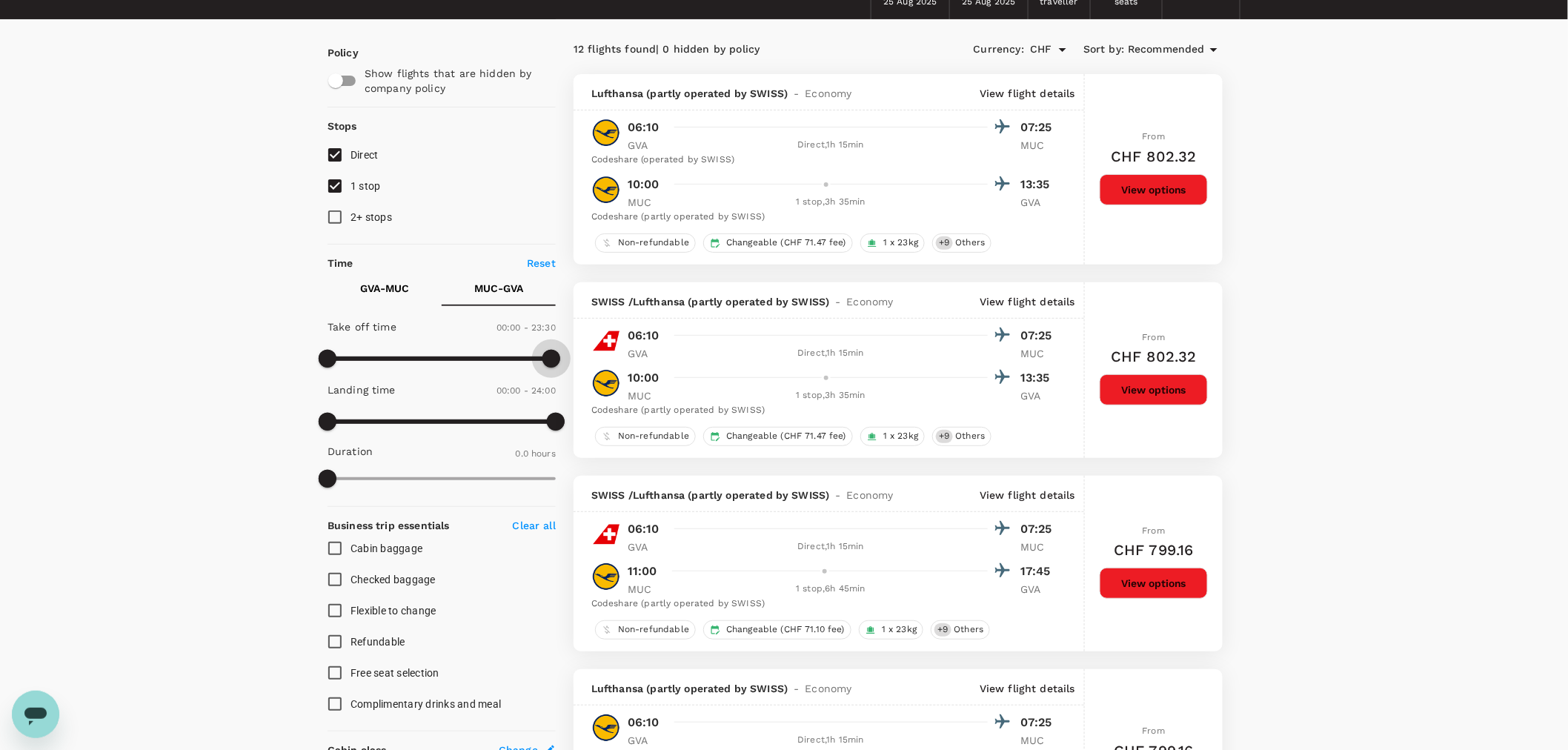 type on "1440" 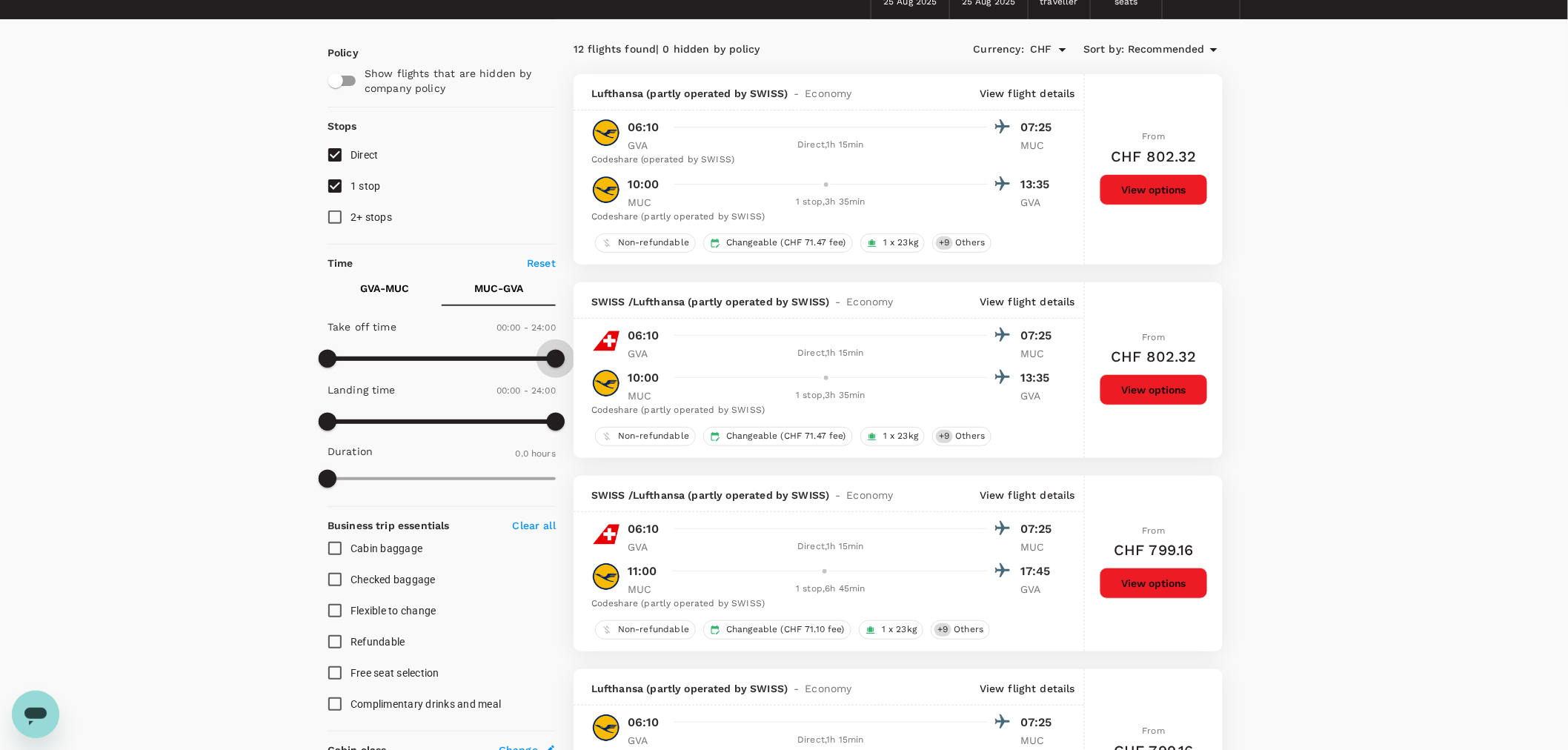 drag, startPoint x: 439, startPoint y: 362, endPoint x: 565, endPoint y: 367, distance: 126.09917 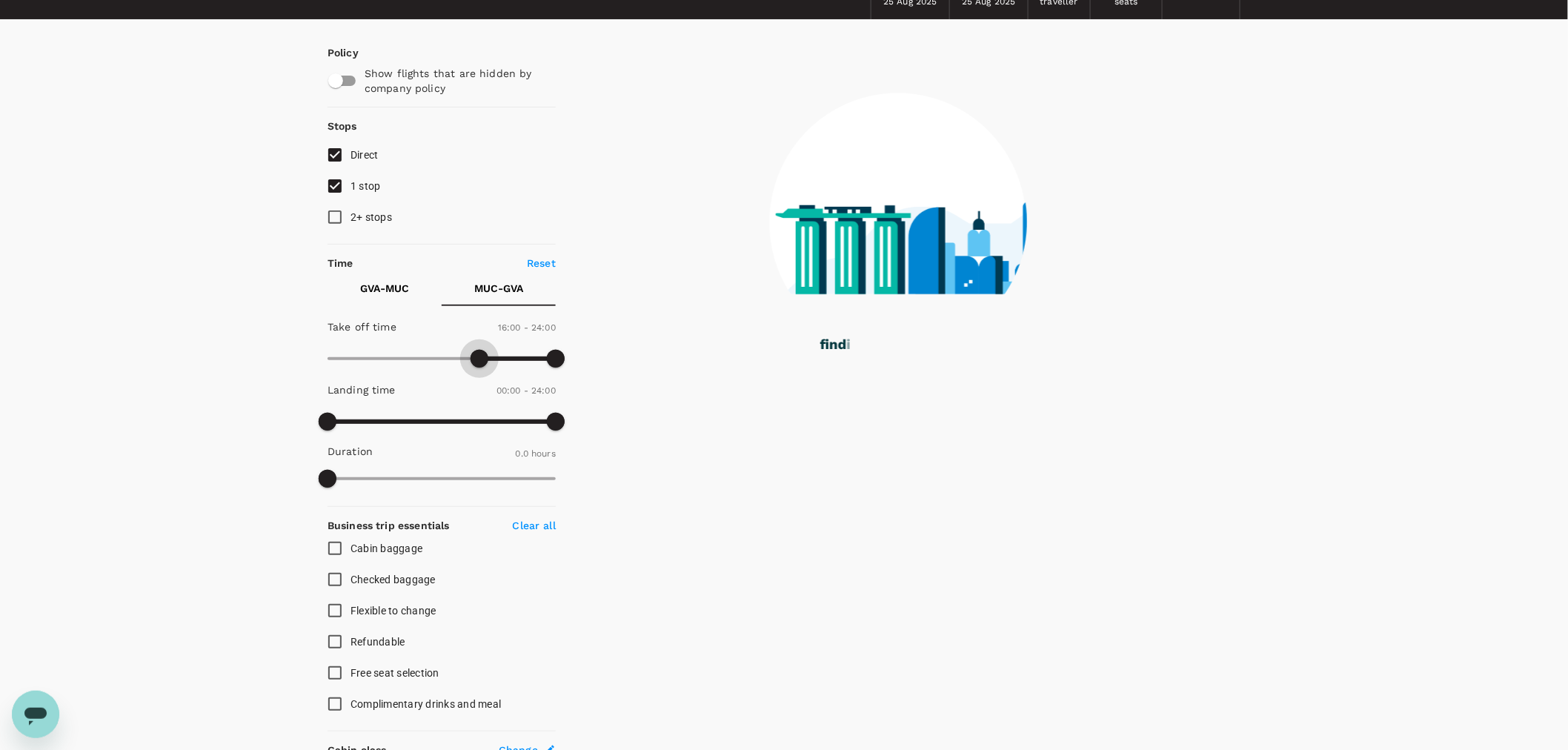 type on "1020" 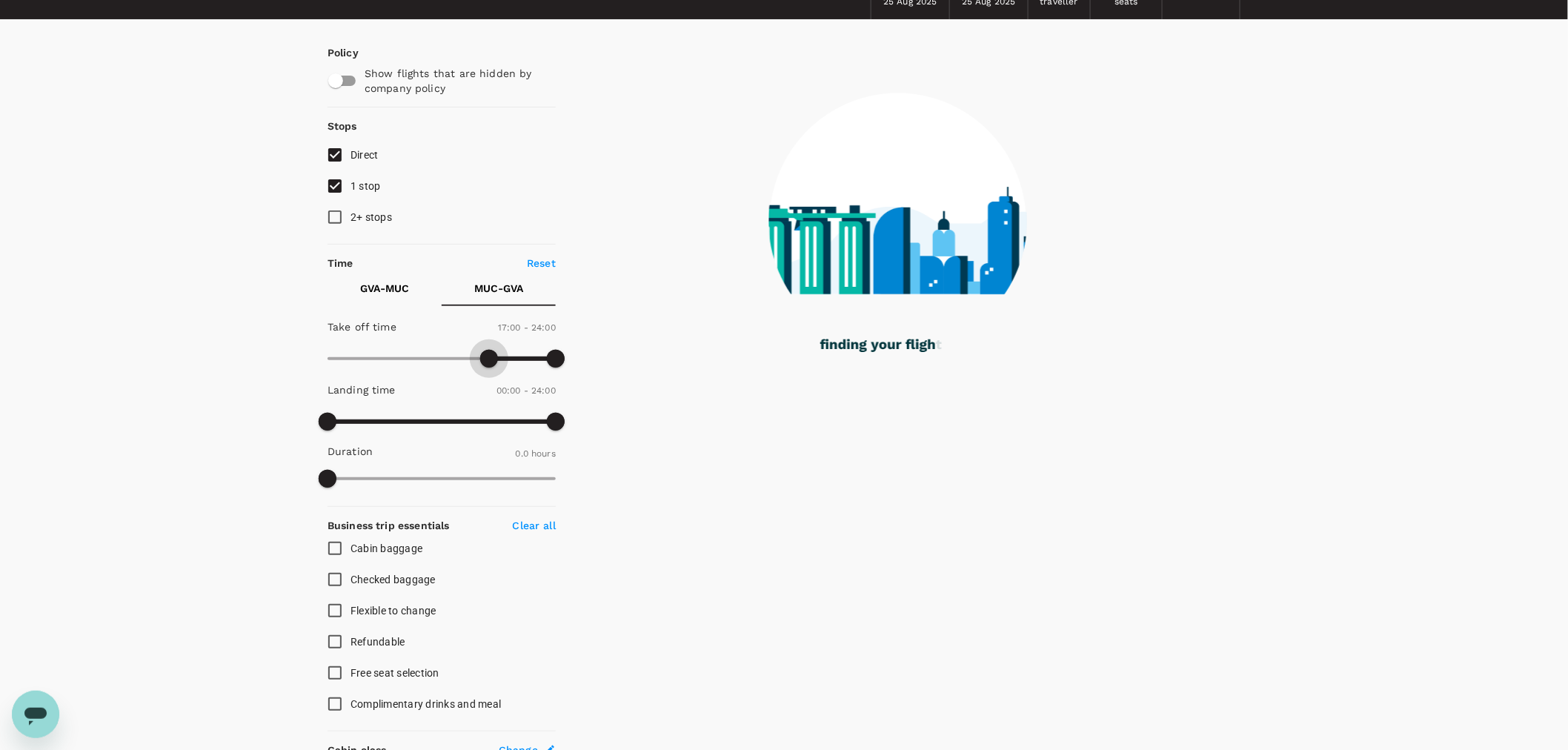 drag, startPoint x: 331, startPoint y: 364, endPoint x: 489, endPoint y: 374, distance: 158.31614 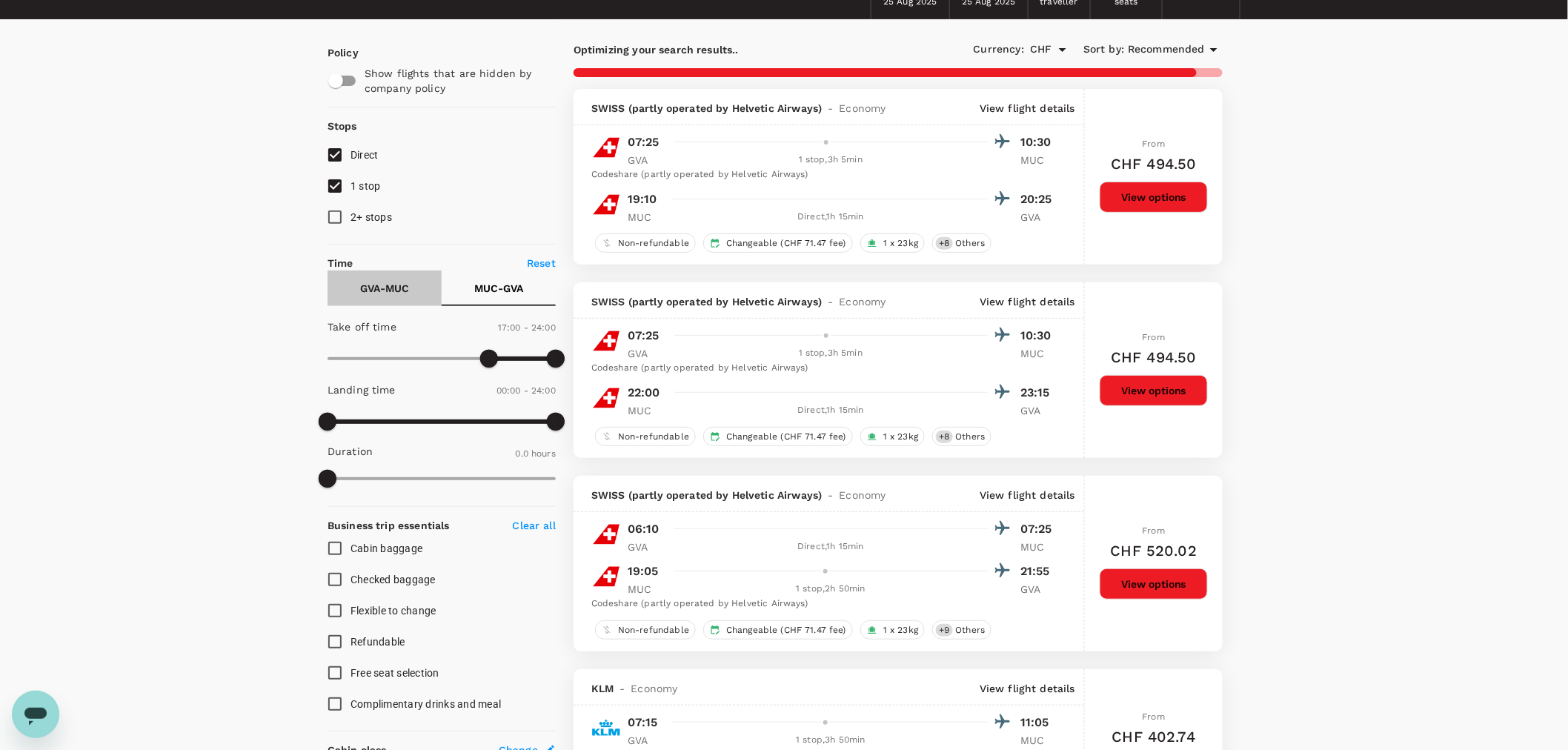 click on "[CODE] - [CODE]" at bounding box center (385, 288) 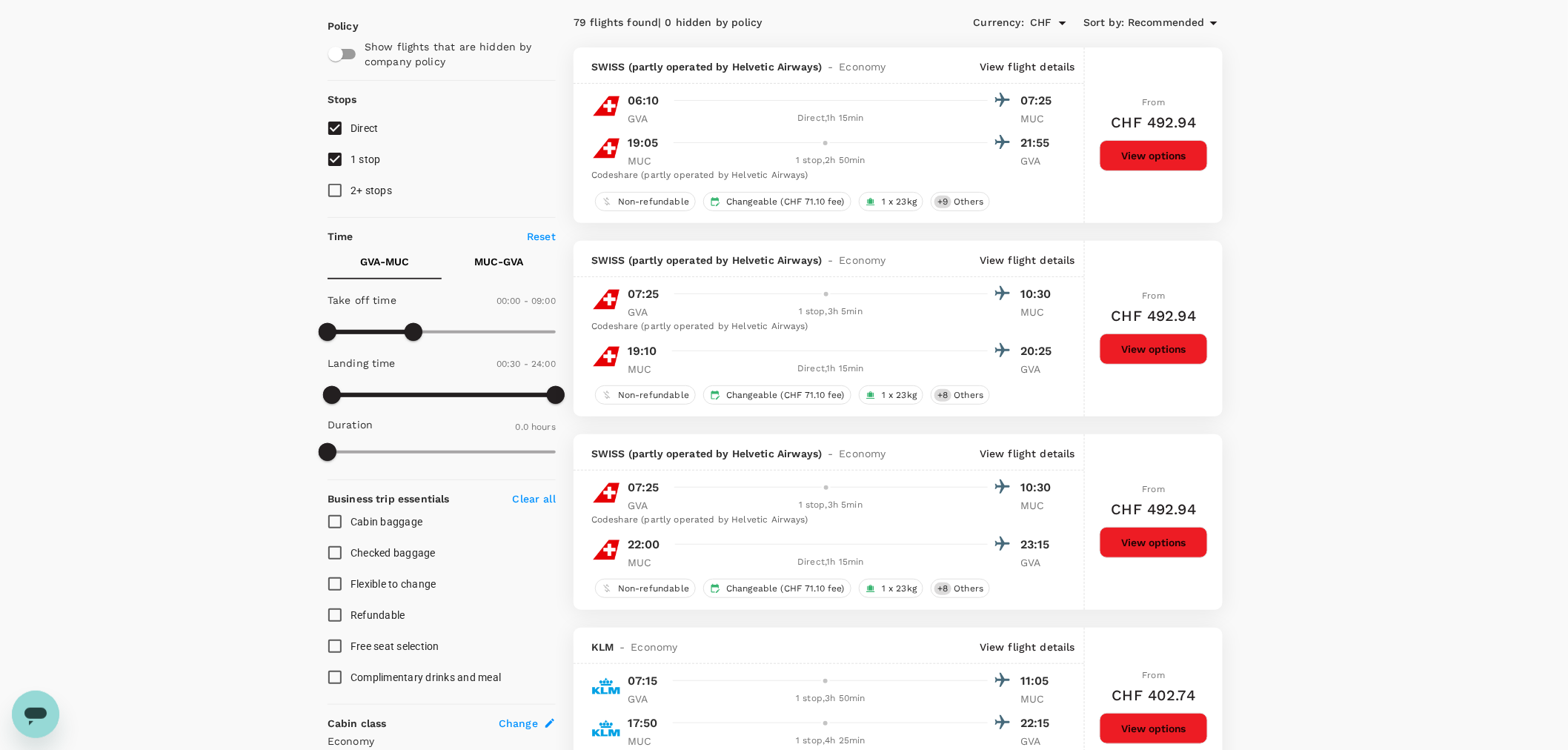 scroll, scrollTop: 82, scrollLeft: 0, axis: vertical 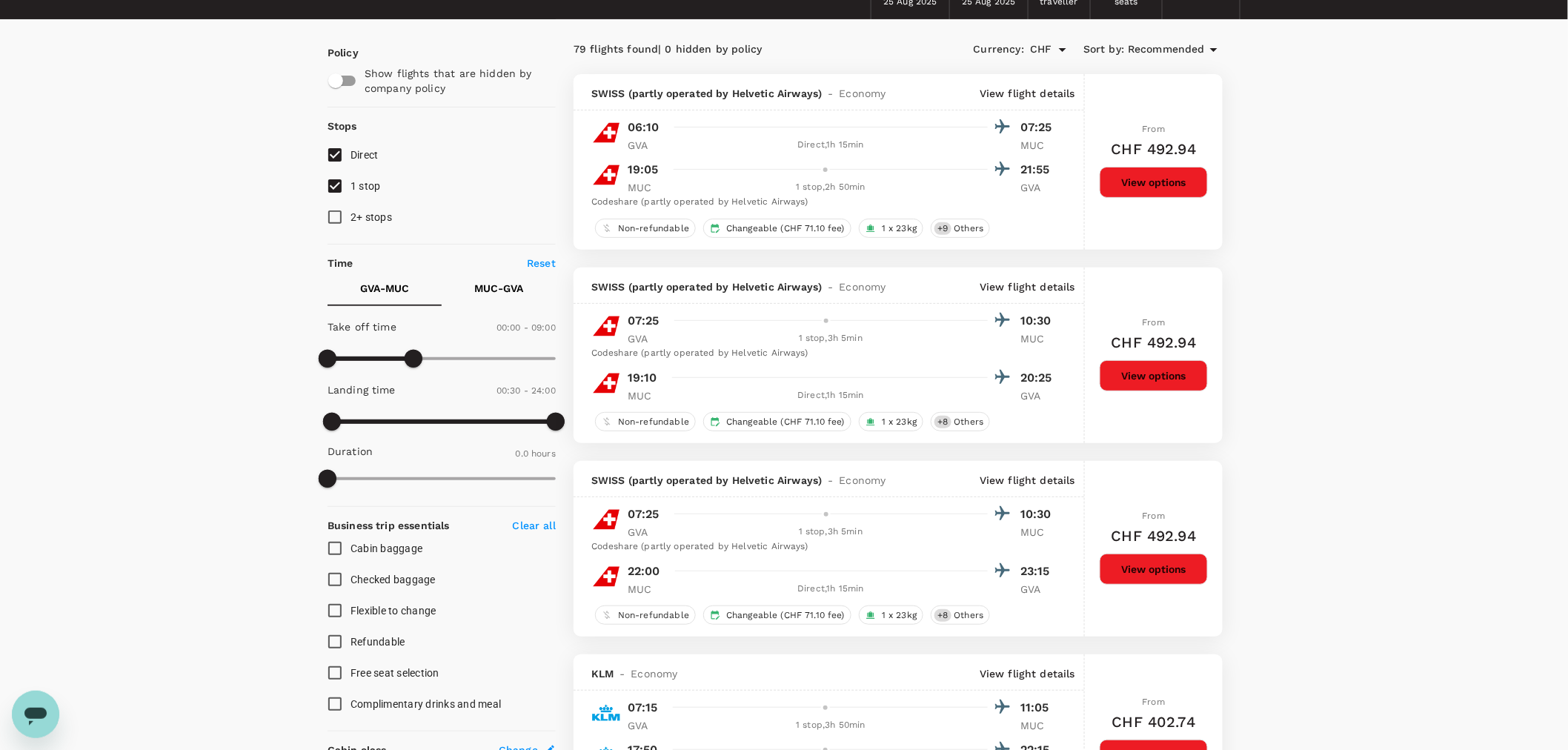 click on "1 stop" at bounding box center [335, 186] 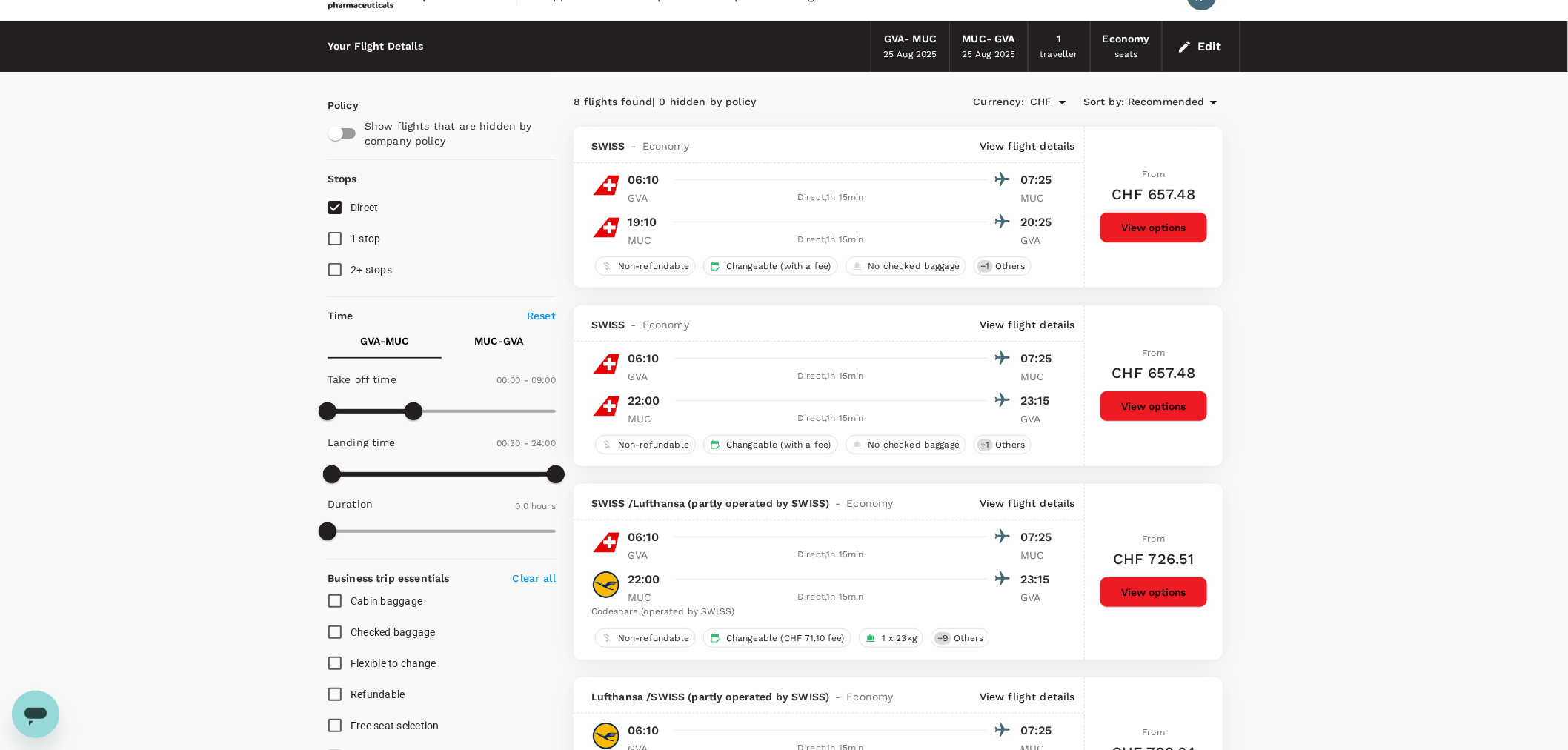 scroll, scrollTop: 0, scrollLeft: 0, axis: both 